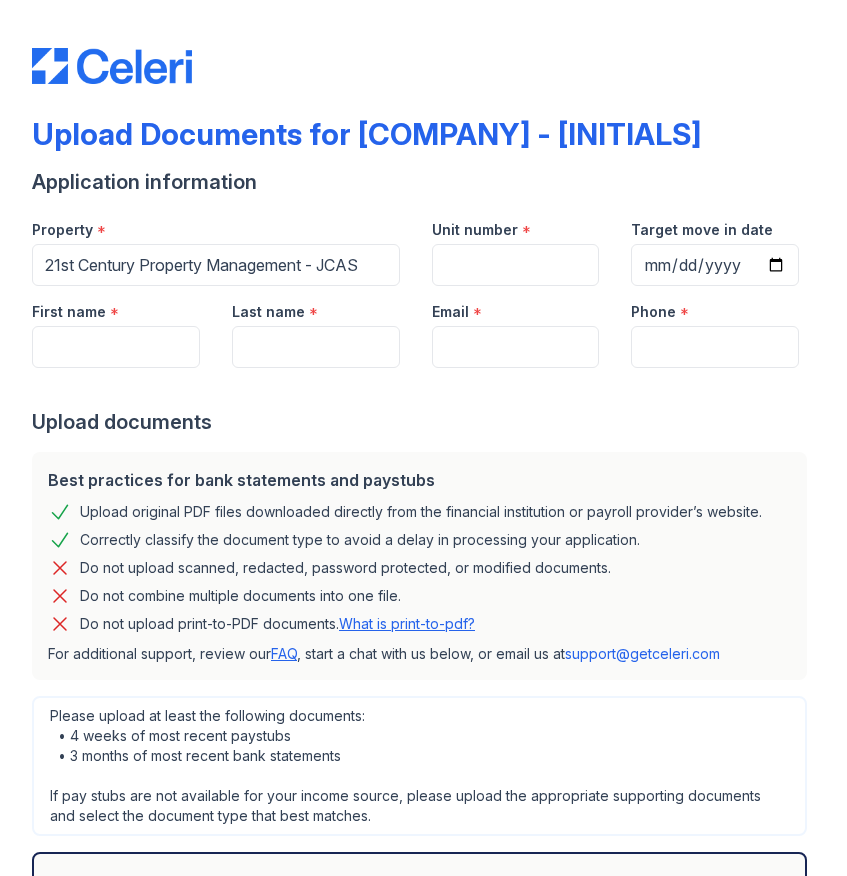 scroll, scrollTop: 0, scrollLeft: 0, axis: both 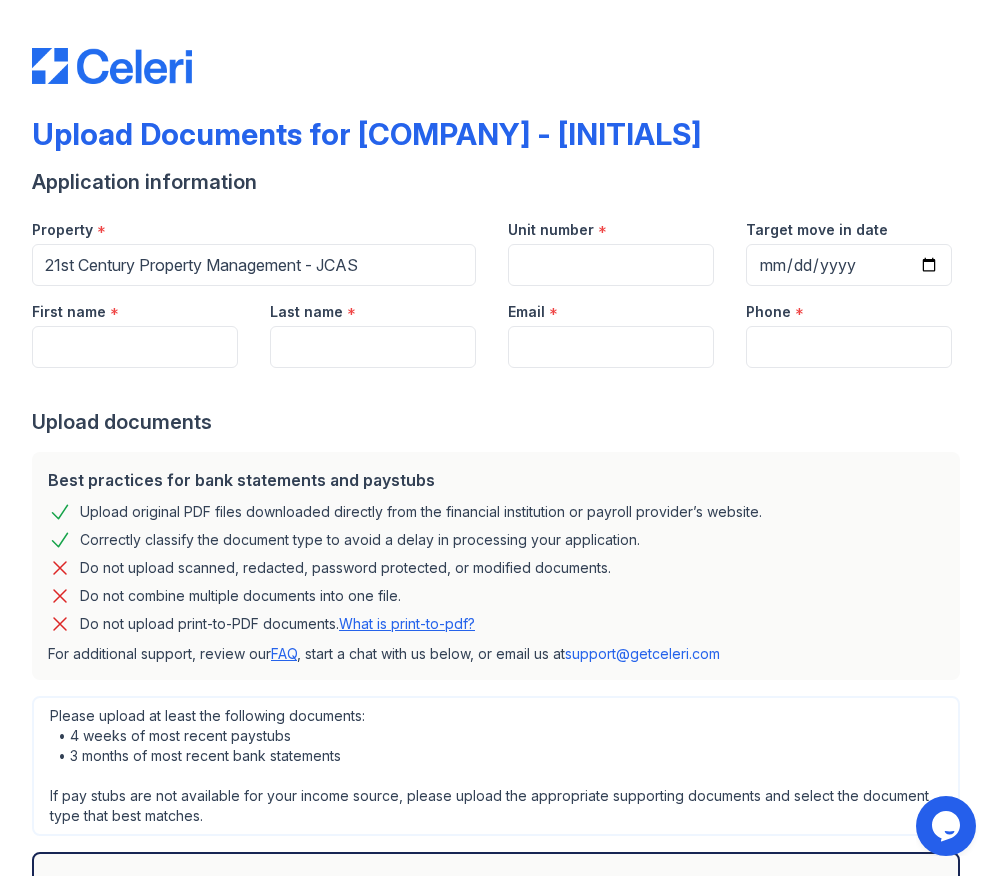 drag, startPoint x: 687, startPoint y: 550, endPoint x: 612, endPoint y: 338, distance: 224.87552 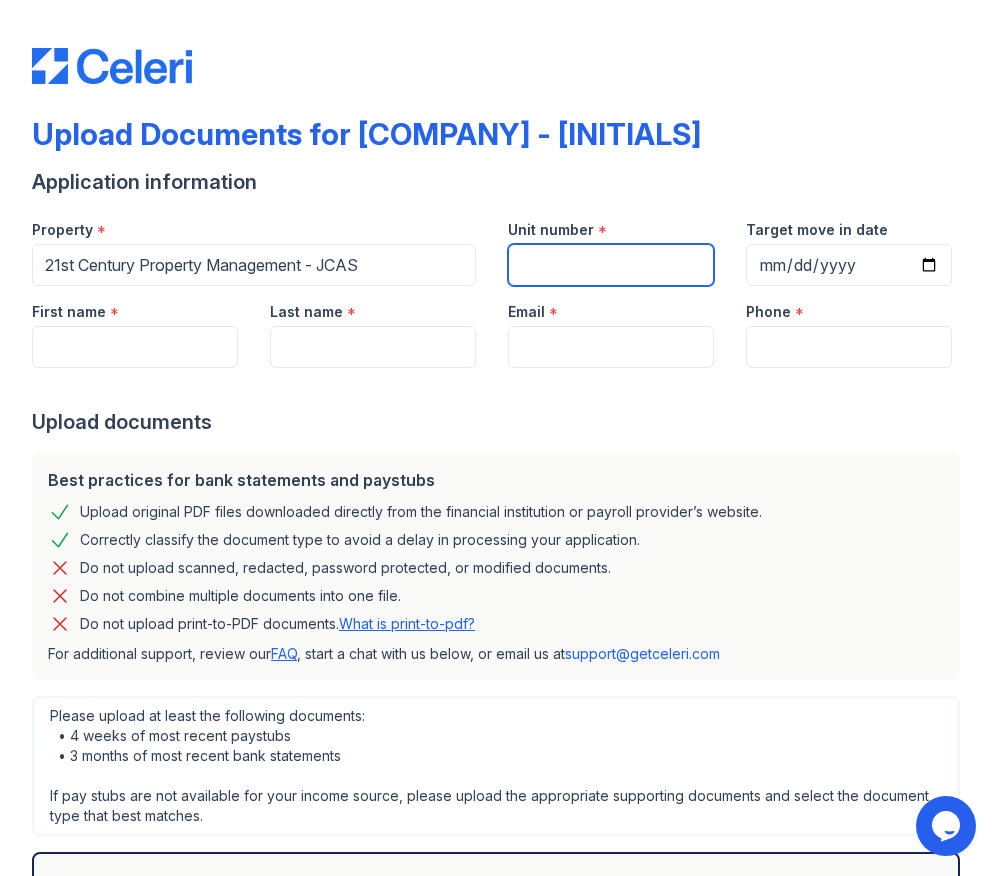 click on "Unit number" at bounding box center [611, 265] 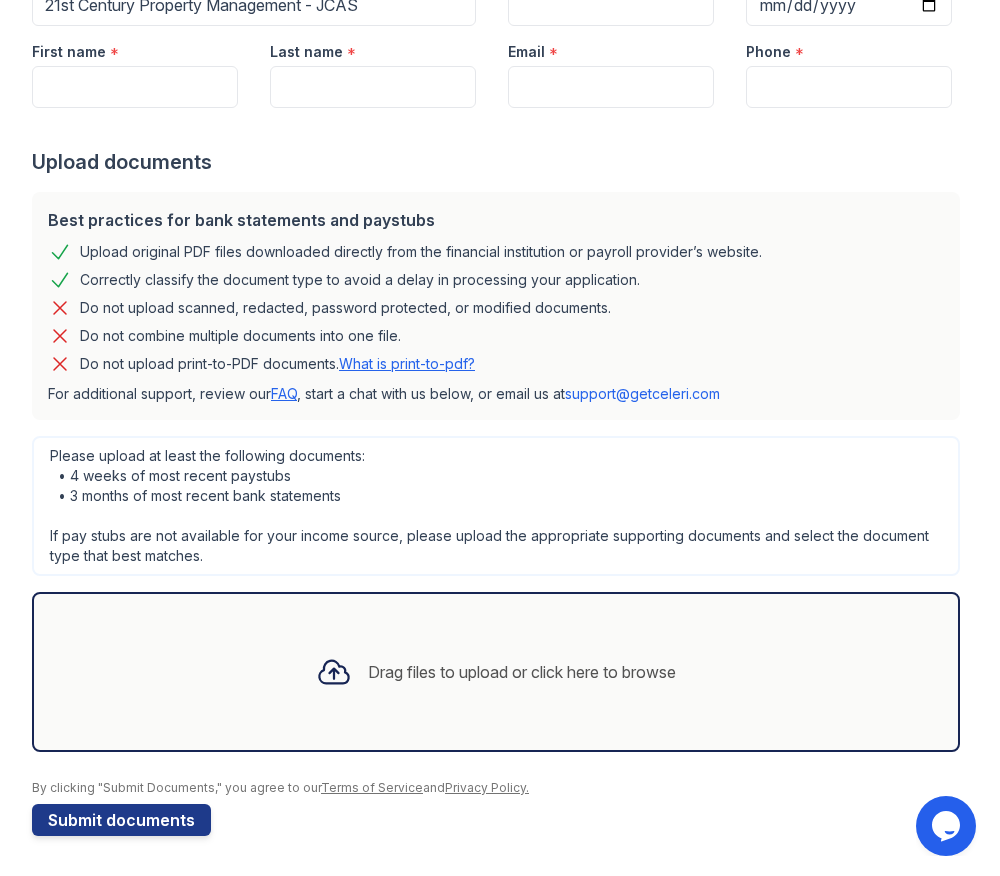 scroll, scrollTop: 0, scrollLeft: 0, axis: both 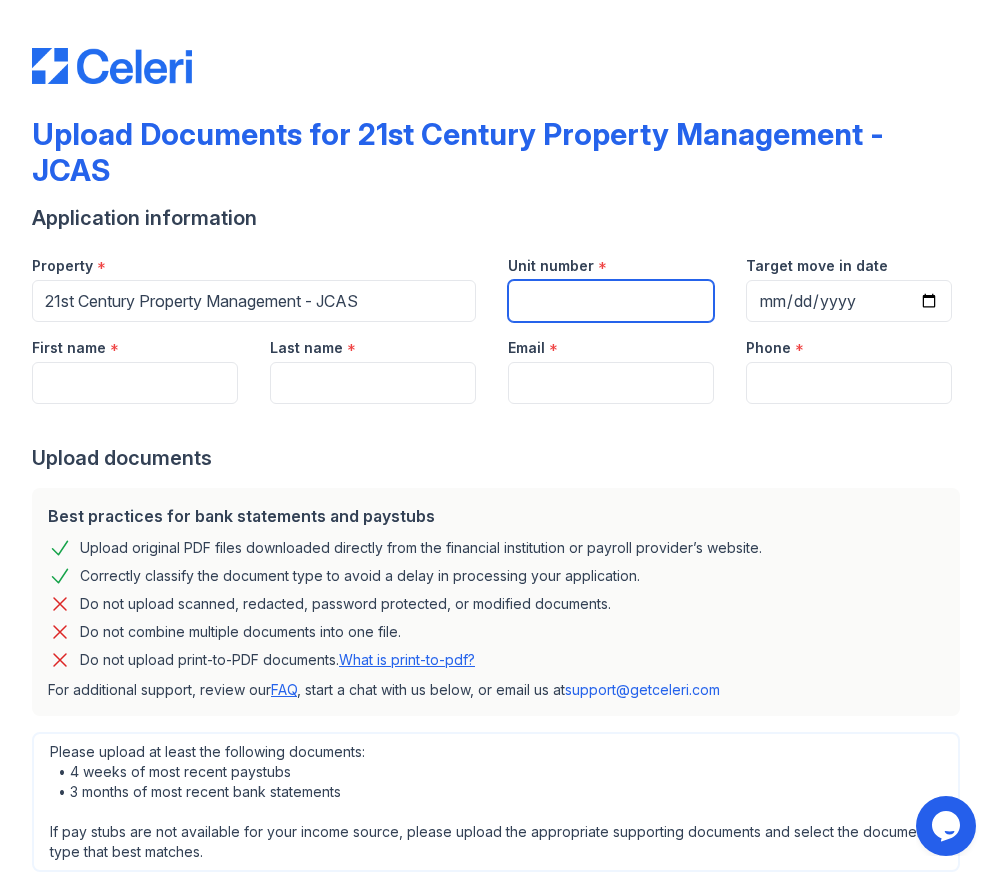 click on "Unit number" at bounding box center [611, 301] 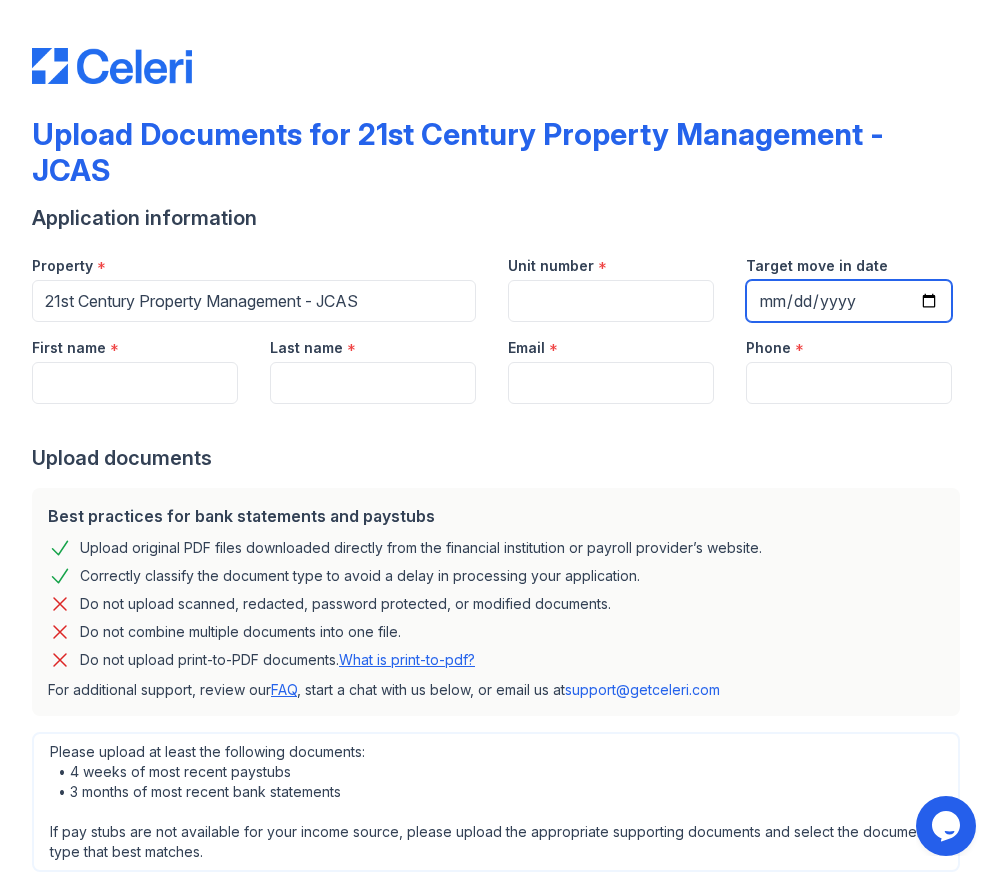 click on "Target move in date" at bounding box center [849, 301] 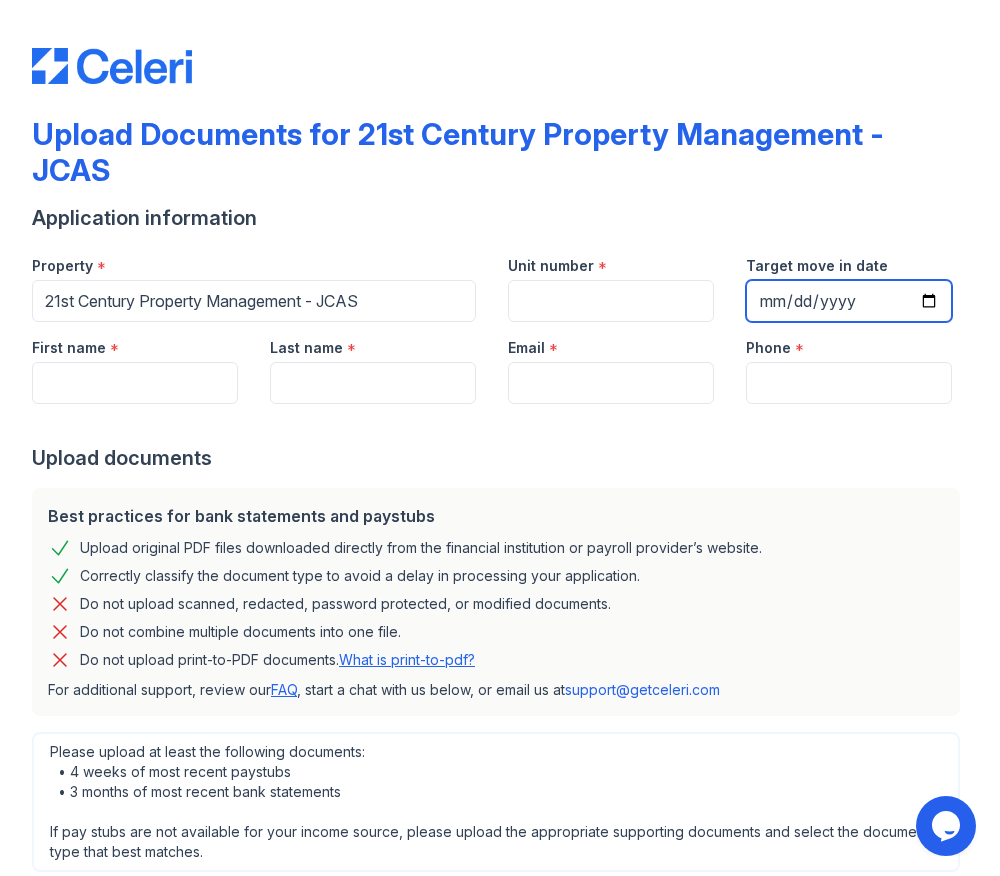 type on "[DATE]" 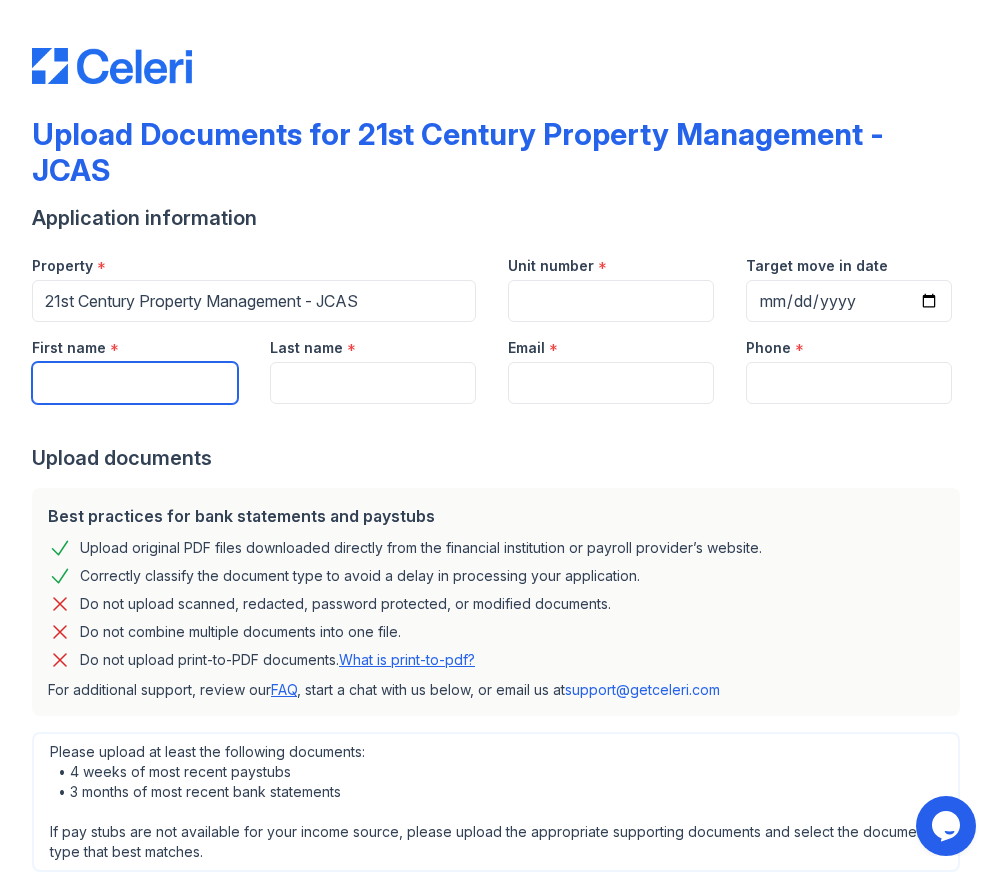 click on "First name" at bounding box center [135, 383] 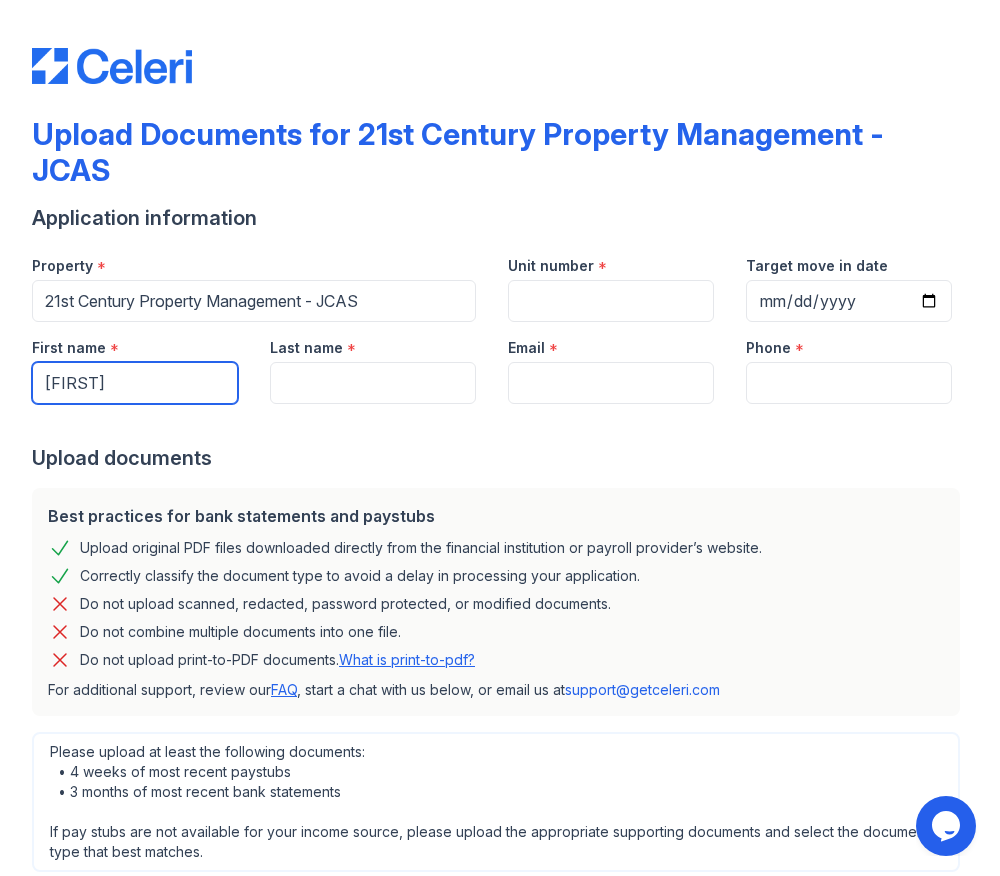 type on "[FIRST]" 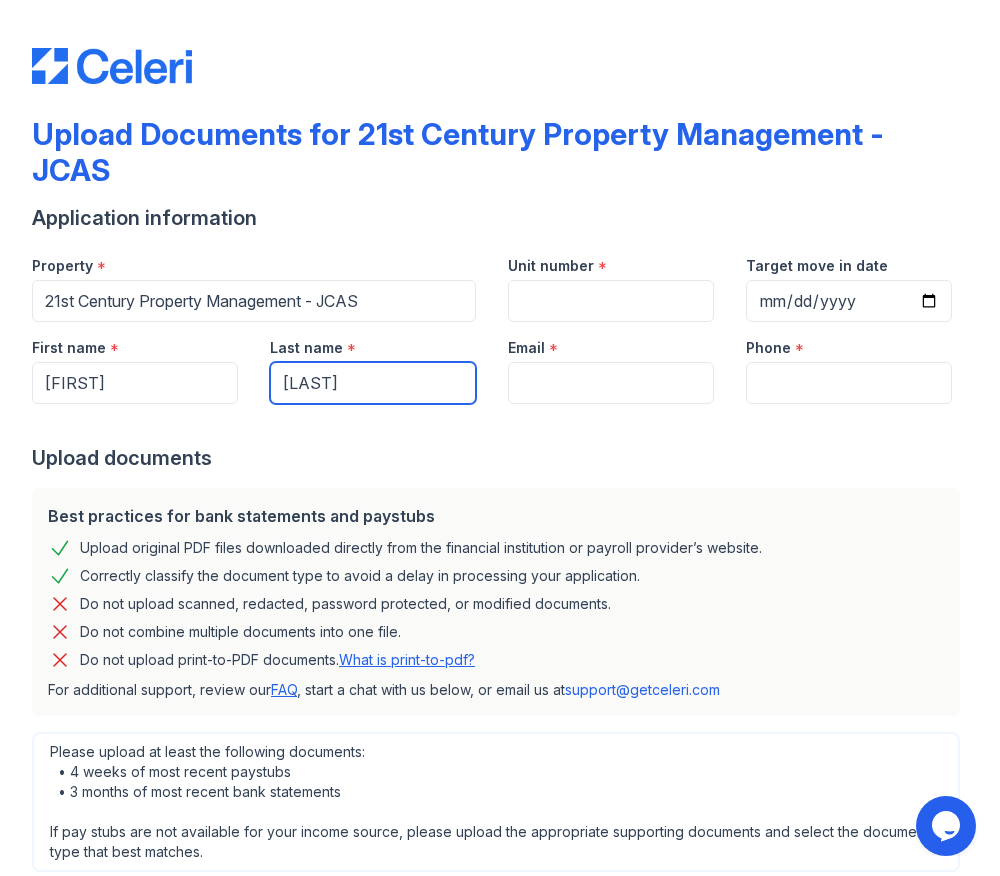 type on "[LAST]" 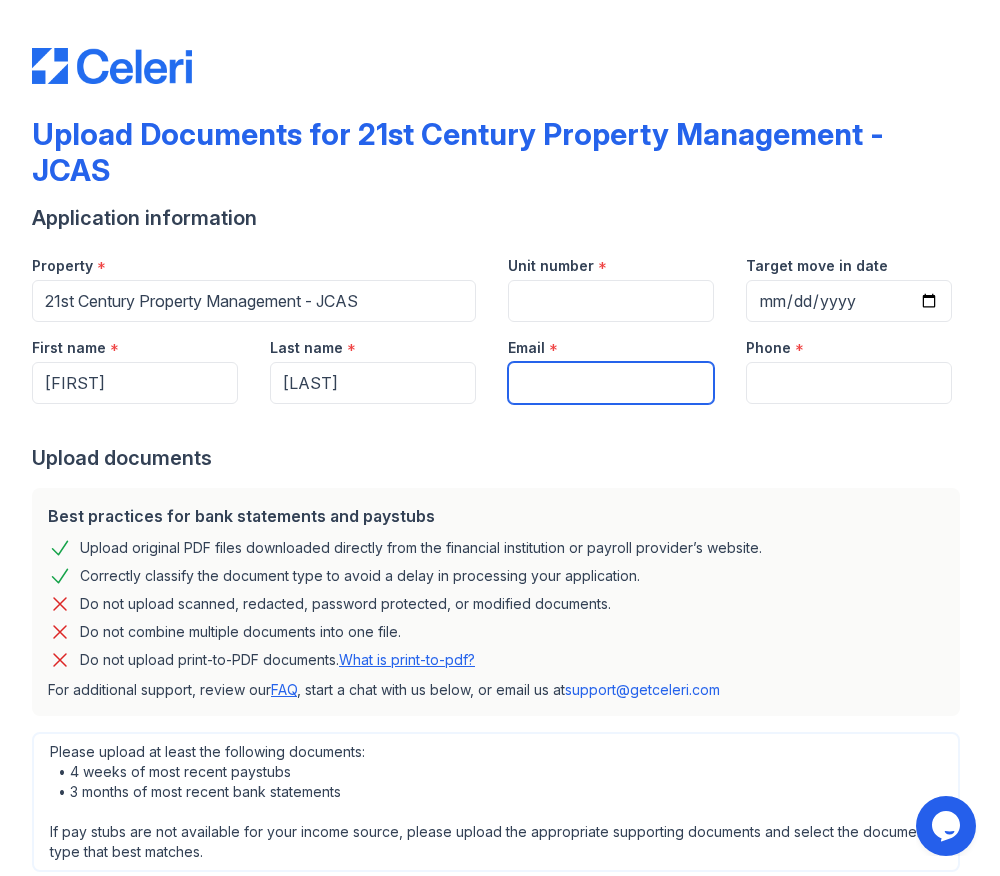 click on "Email" at bounding box center [611, 383] 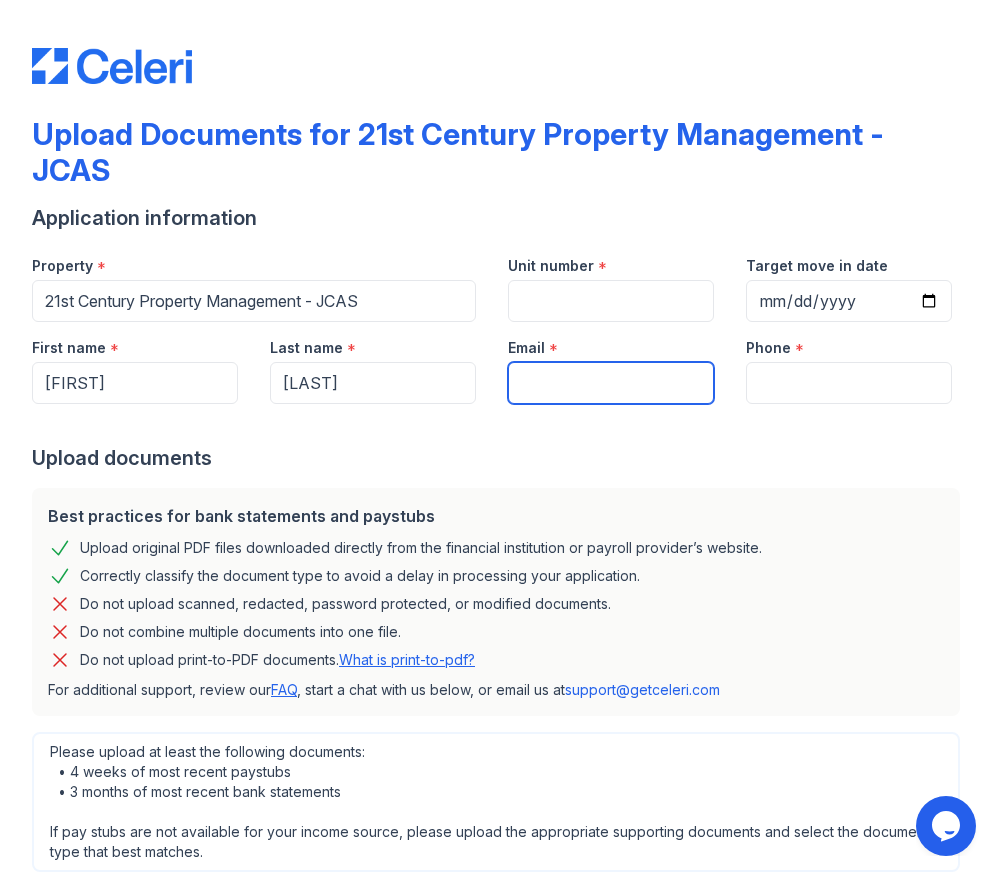 type on "[EMAIL]" 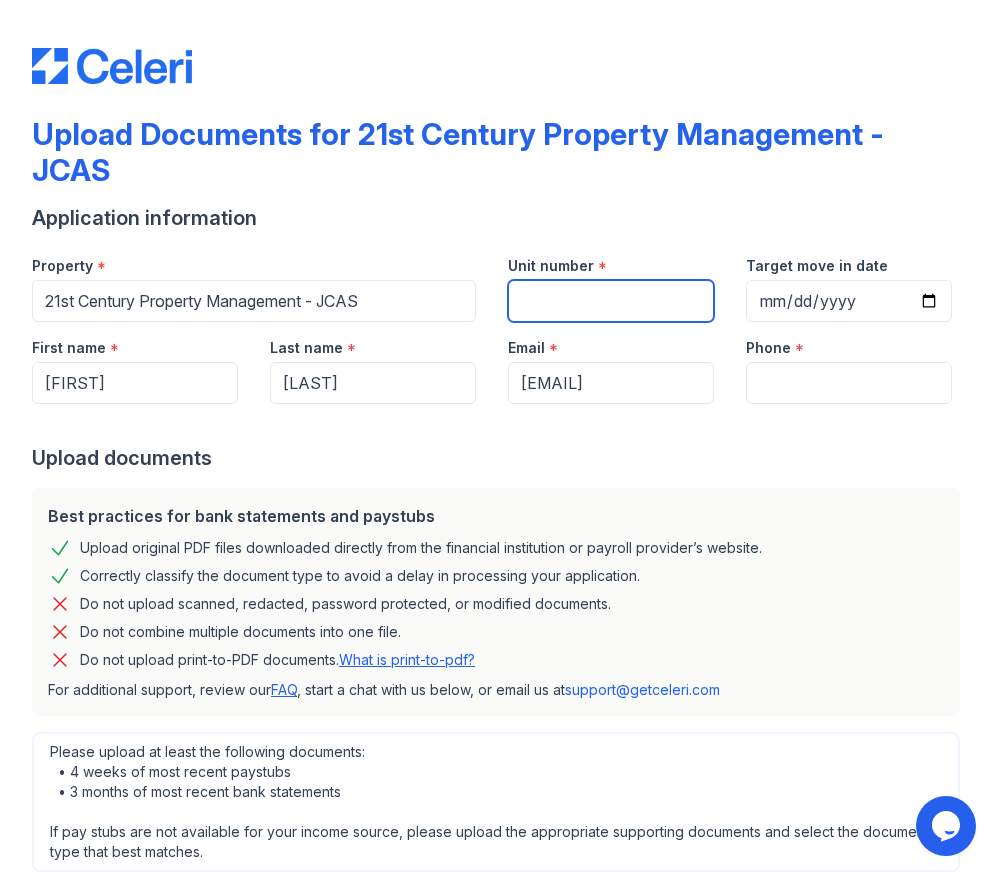 type on "[PHONE]" 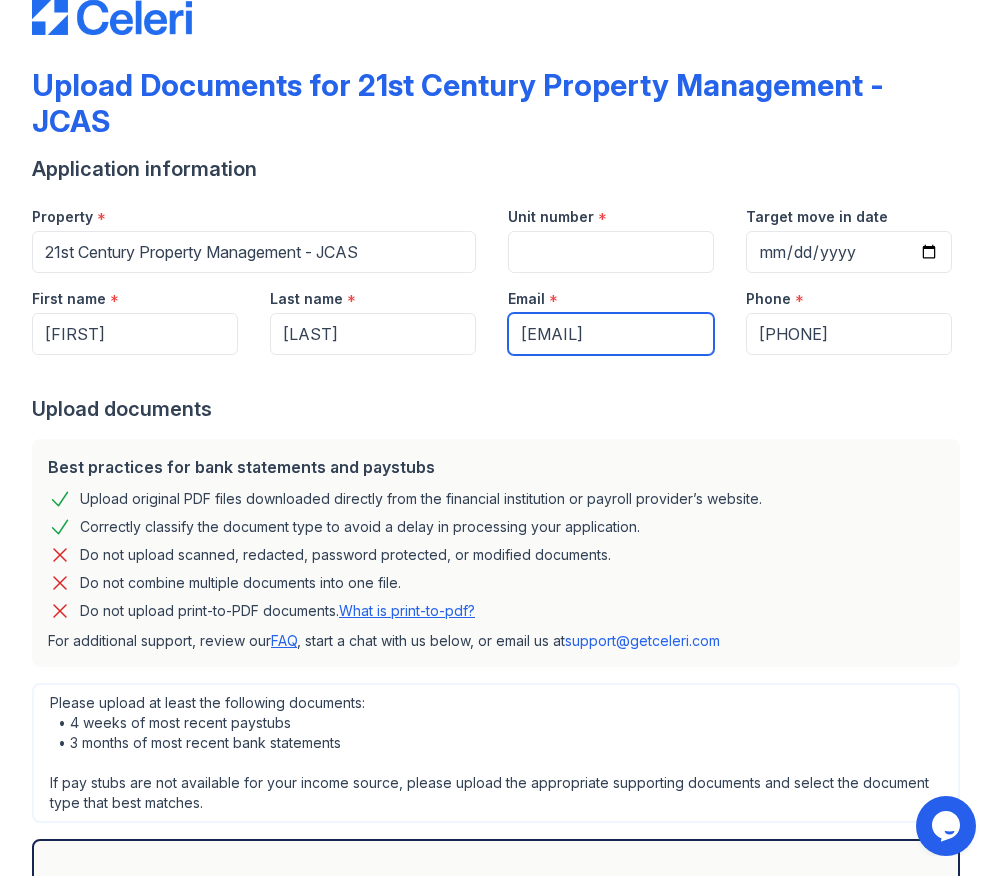 scroll, scrollTop: 0, scrollLeft: 0, axis: both 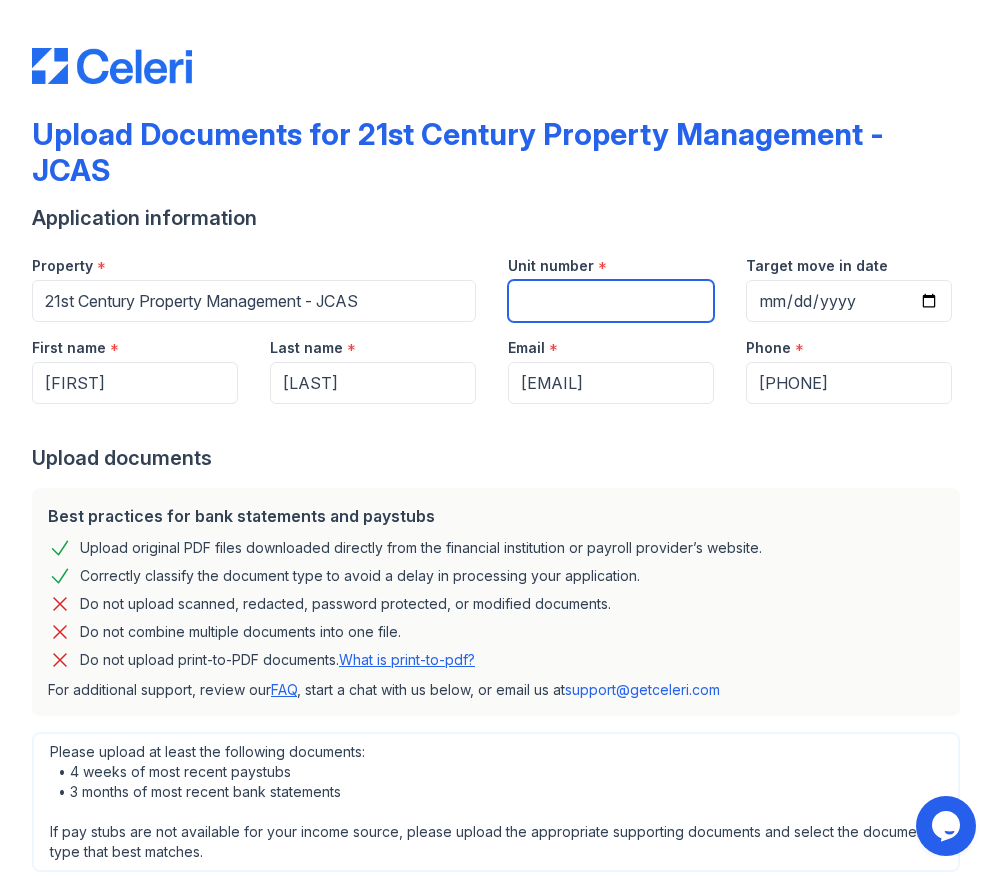 click on "Unit number" at bounding box center [611, 301] 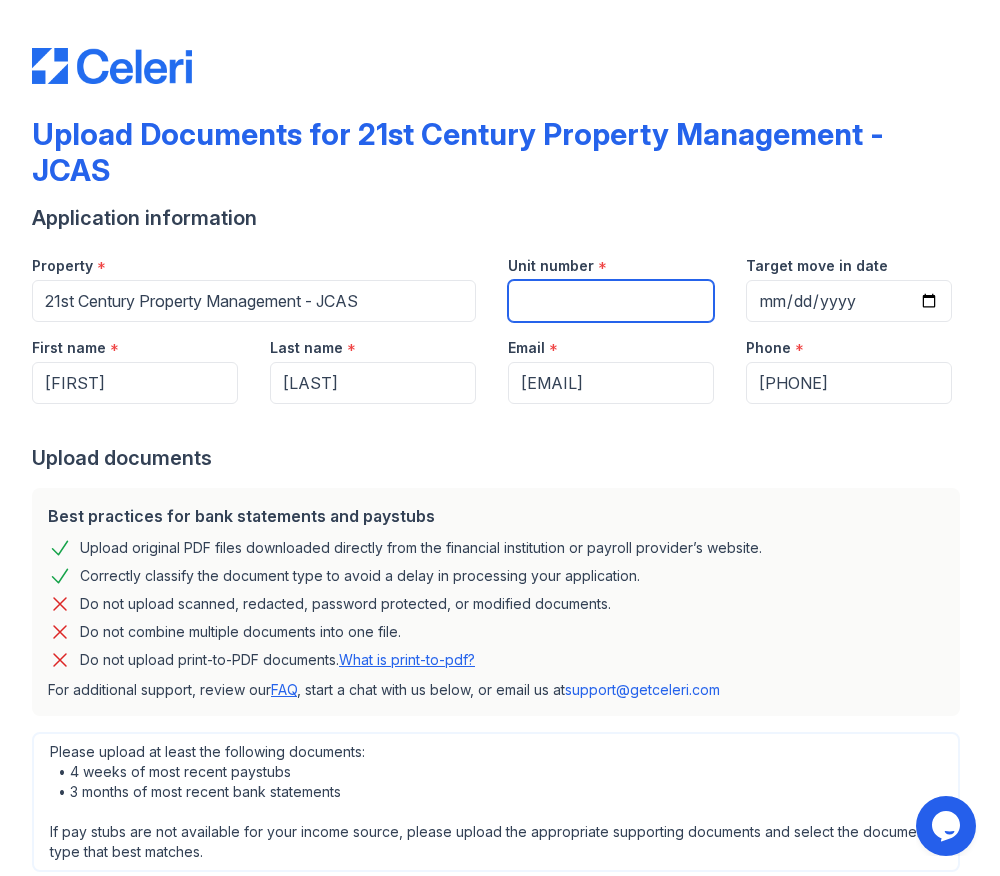 click on "Unit number" at bounding box center (611, 301) 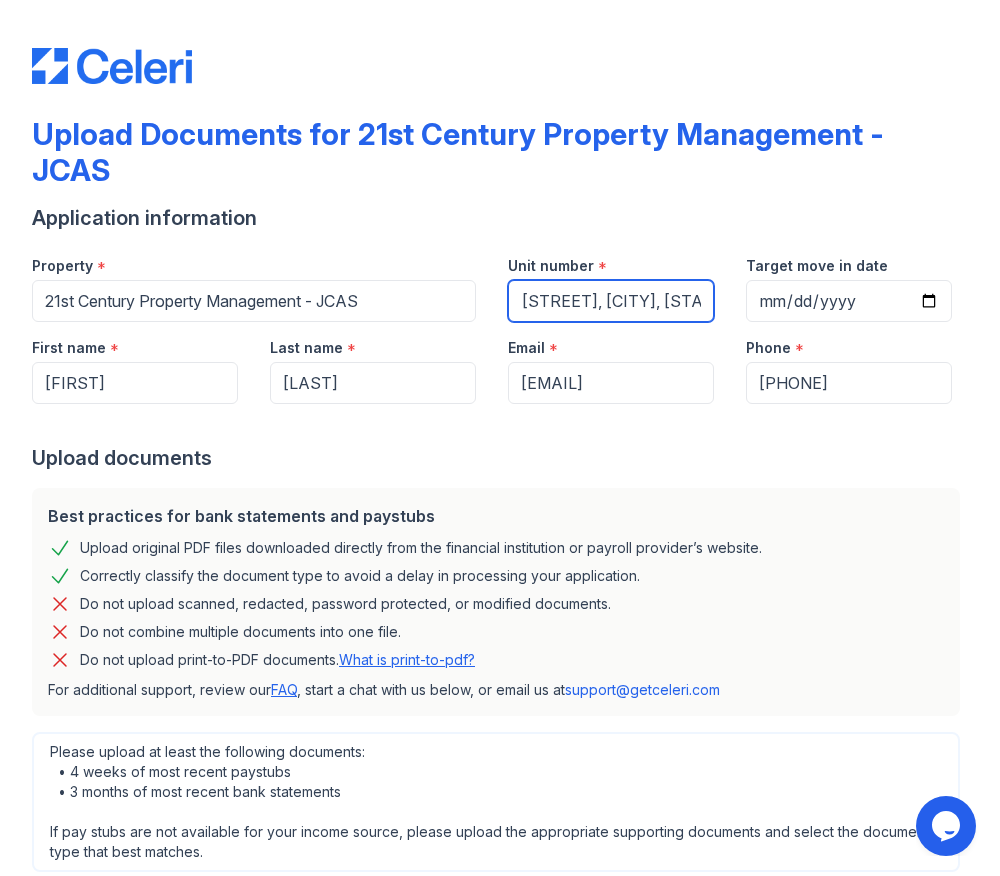 scroll, scrollTop: 0, scrollLeft: 96, axis: horizontal 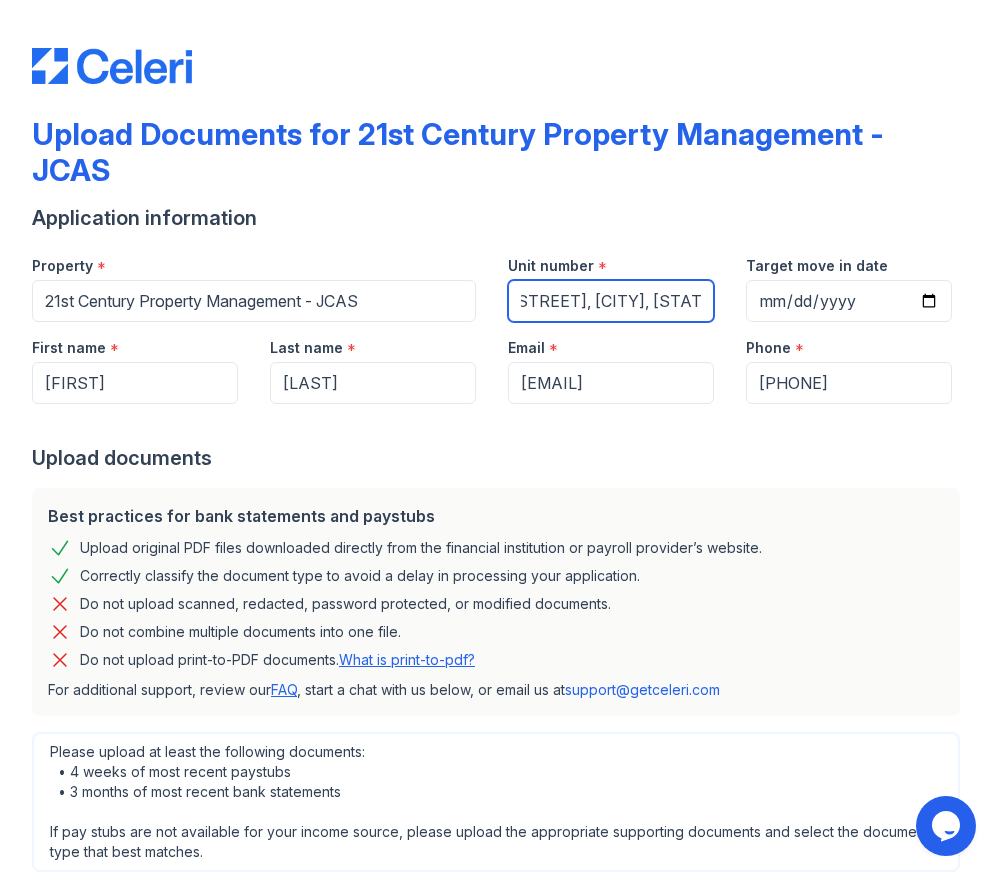 type on "[NUMBER] [STREET], [CITY], [STATE]" 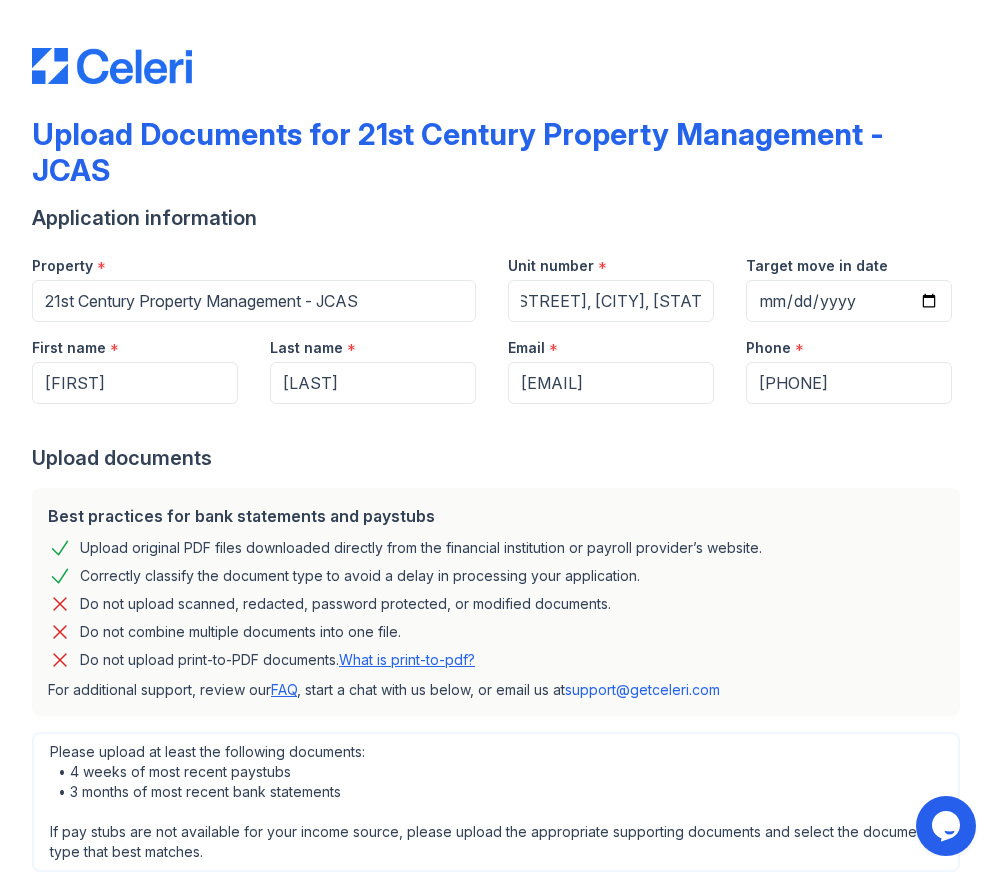 click on "Best practices for bank statements and paystubs
Upload original PDF files downloaded directly from the financial institution or payroll provider’s website.
Correctly classify the document type to avoid a delay in processing your application.
Do not upload scanned, redacted, password protected, or modified documents.
Do not combine multiple documents into one file.
Do not upload print-to-PDF documents.
What is print-to-pdf?
For additional support, review our
FAQ ,
start a chat with us below, or email us at
support@getceleri.com" at bounding box center (496, 602) 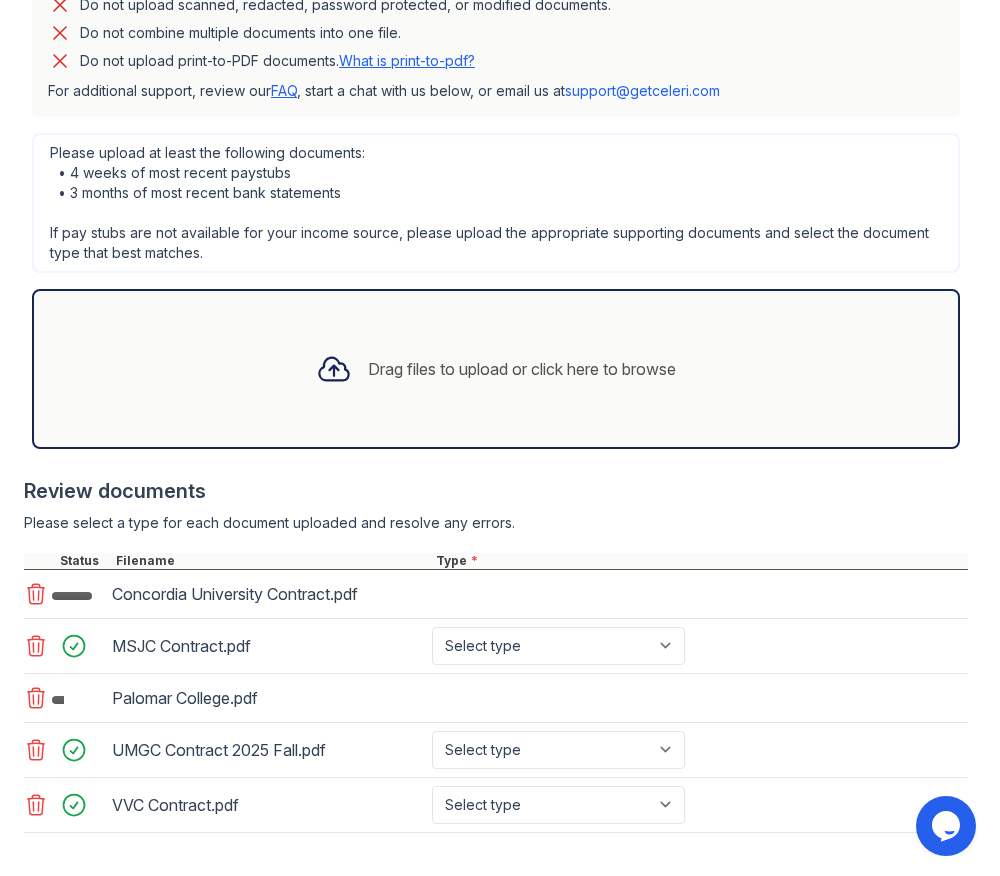 scroll, scrollTop: 692, scrollLeft: 0, axis: vertical 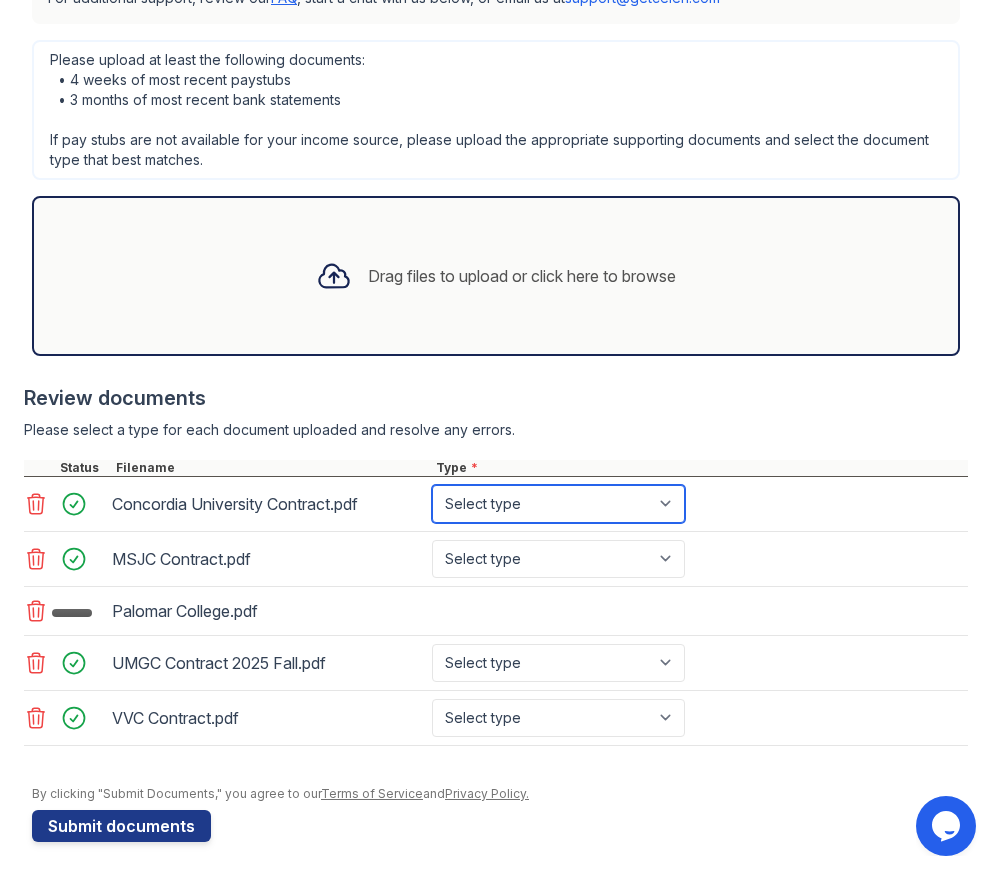 click on "Select type
Paystub
Bank Statement
Offer Letter
Tax Documents
Benefit Award Letter
Investment Account Statement
Other" at bounding box center [558, 504] 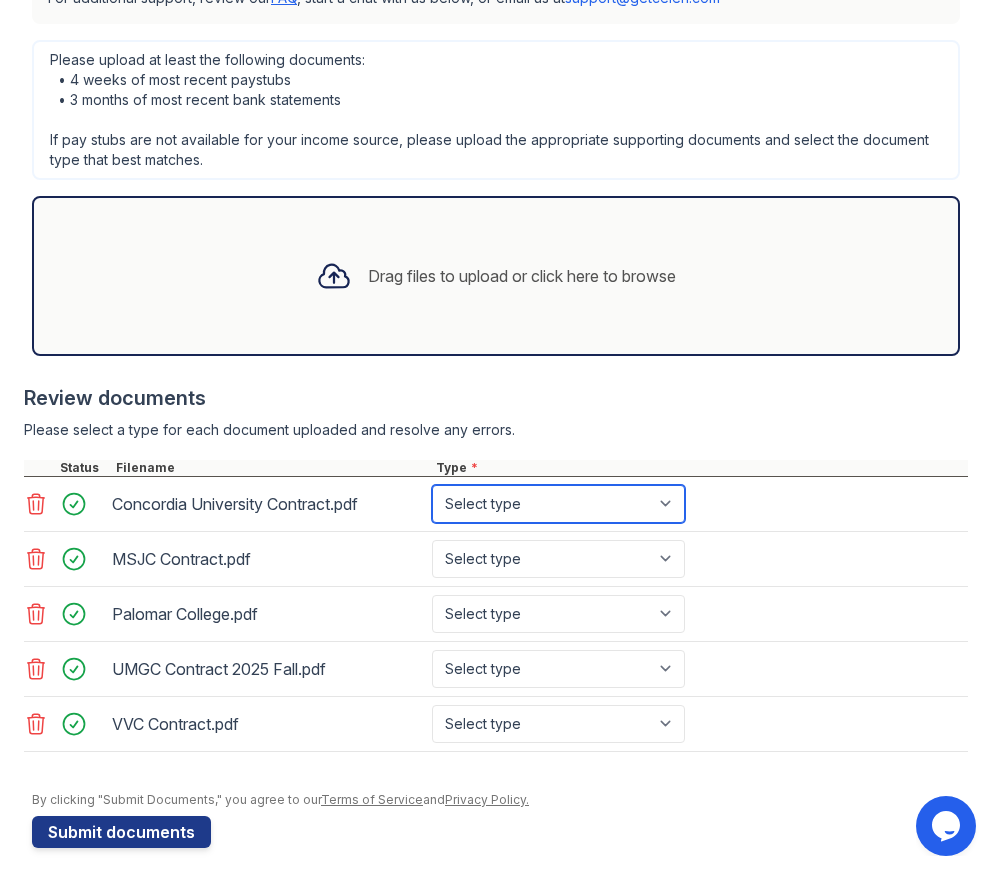 select on "offer_letter" 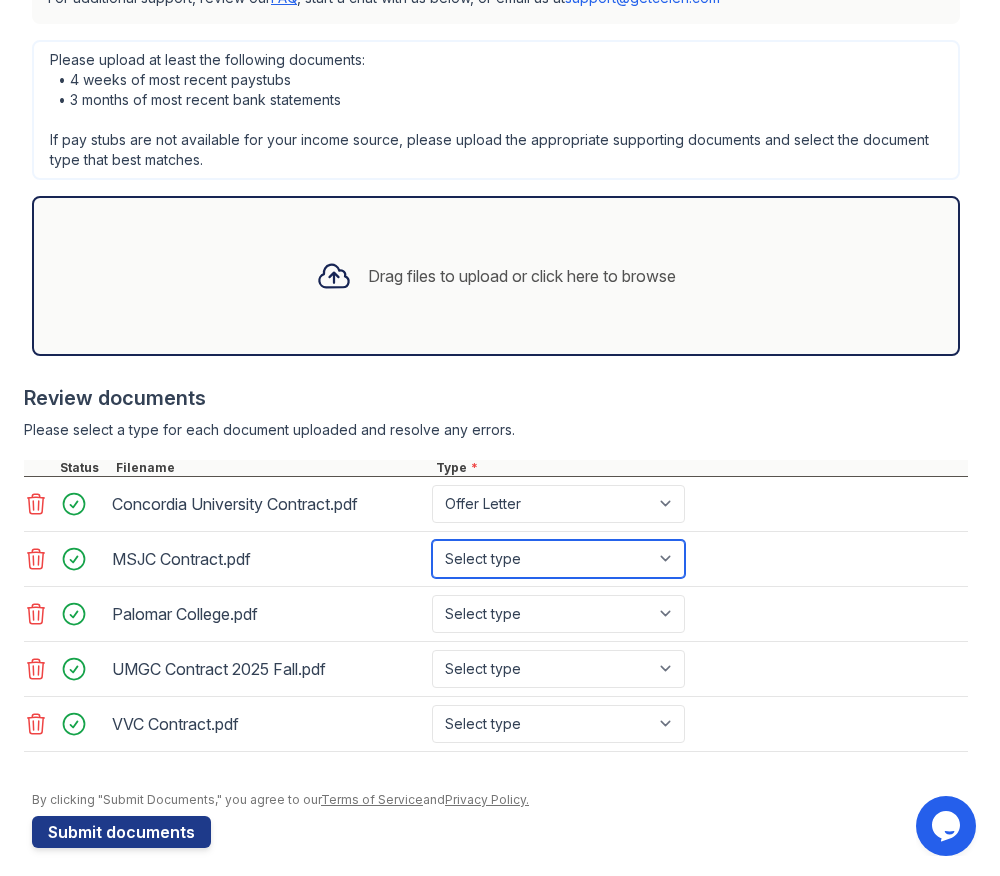 click on "Select type
Paystub
Bank Statement
Offer Letter
Tax Documents
Benefit Award Letter
Investment Account Statement
Other" at bounding box center (558, 559) 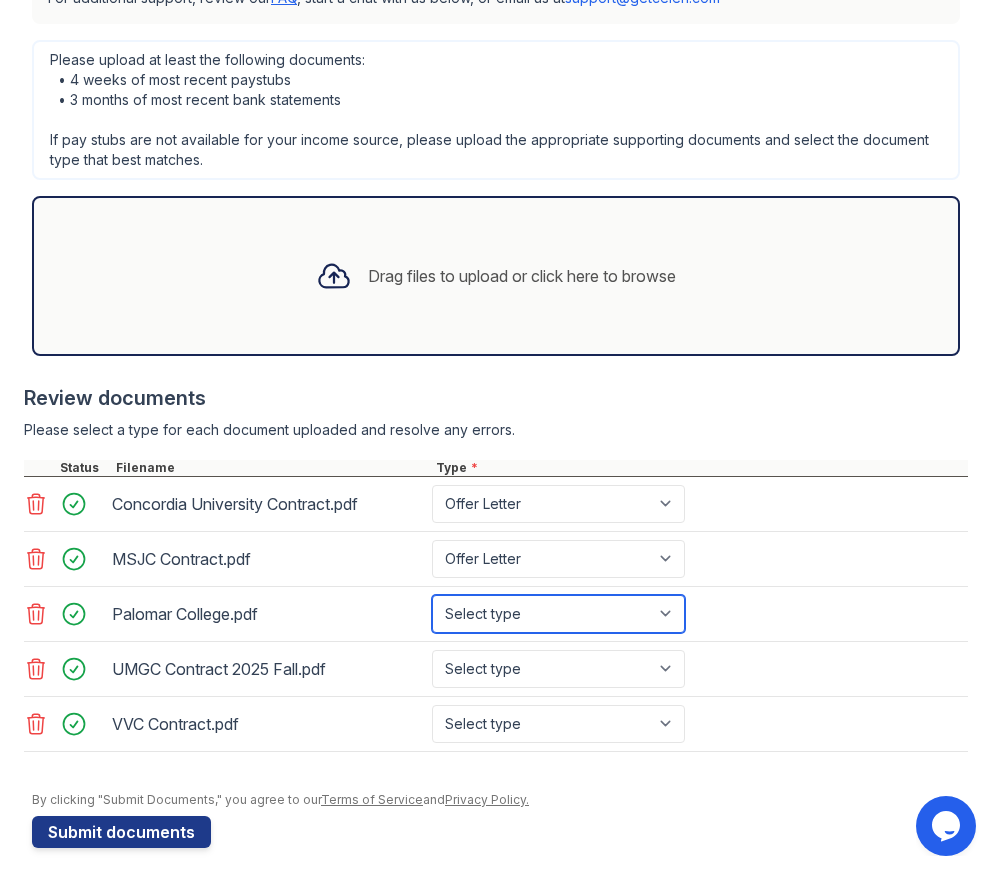 click on "Select type
Paystub
Bank Statement
Offer Letter
Tax Documents
Benefit Award Letter
Investment Account Statement
Other" at bounding box center [558, 614] 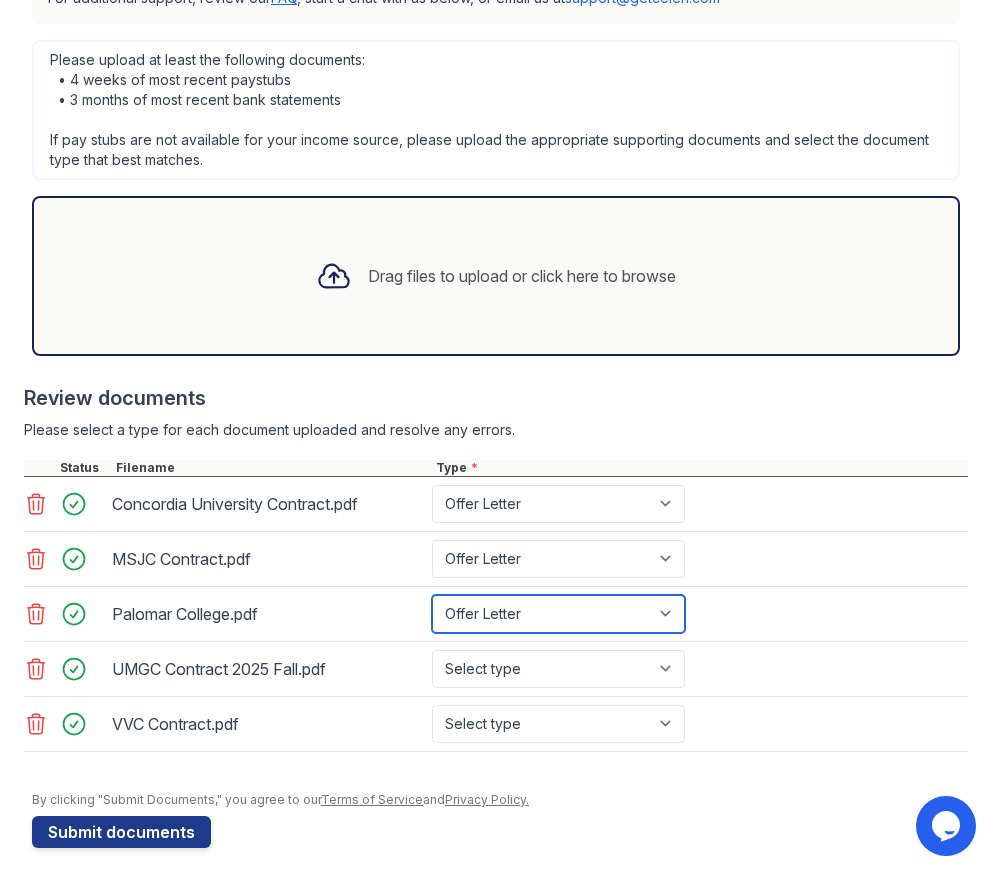 click on "Select type
Paystub
Bank Statement
Offer Letter
Tax Documents
Benefit Award Letter
Investment Account Statement
Other" at bounding box center (558, 614) 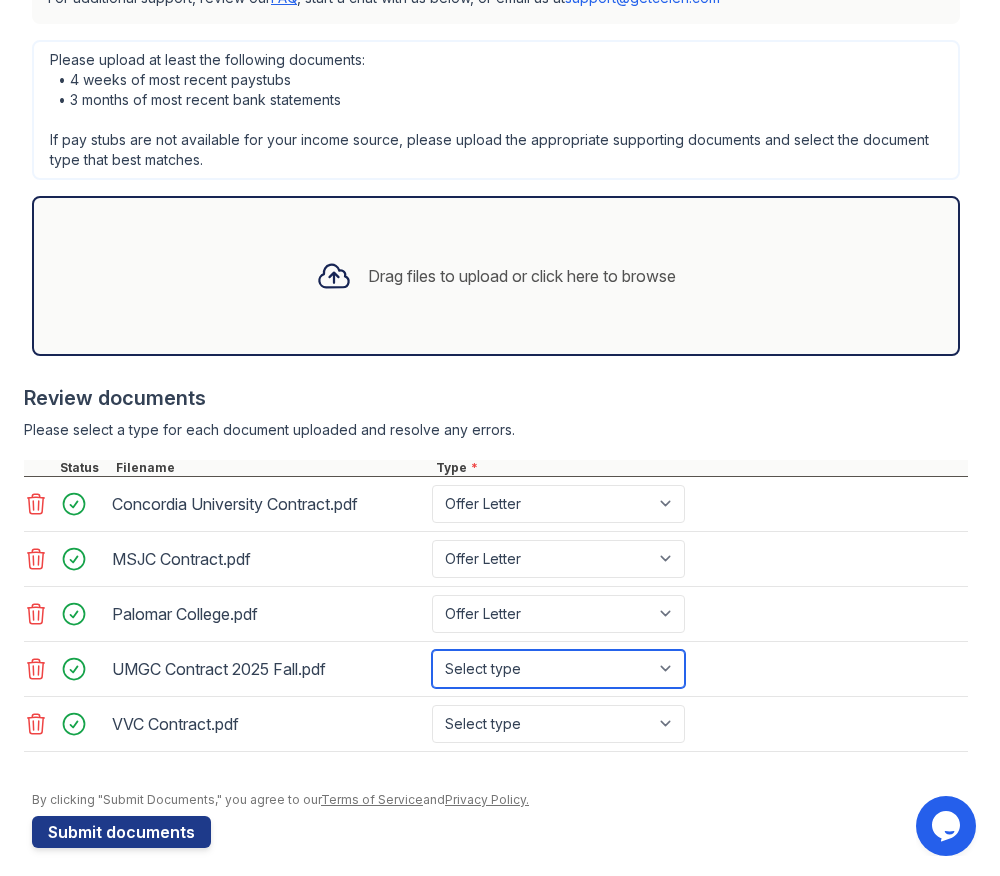 click on "Select type
Paystub
Bank Statement
Offer Letter
Tax Documents
Benefit Award Letter
Investment Account Statement
Other" at bounding box center [558, 669] 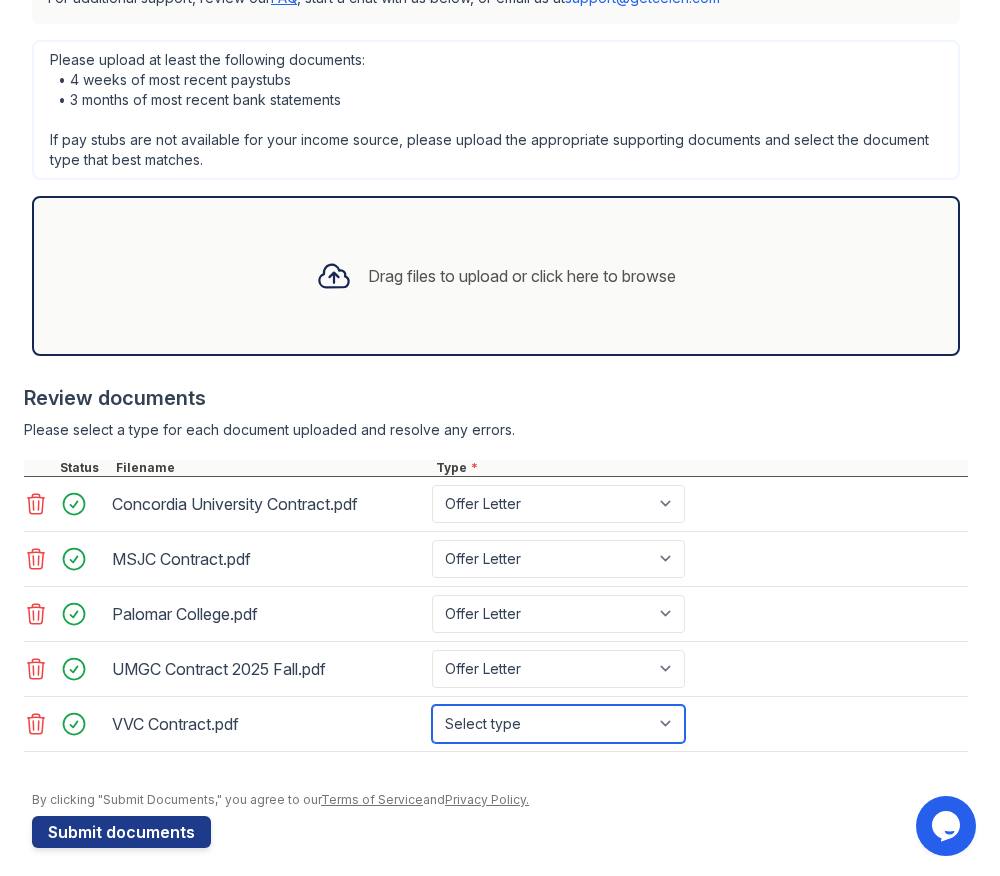 click on "Select type
Paystub
Bank Statement
Offer Letter
Tax Documents
Benefit Award Letter
Investment Account Statement
Other" at bounding box center (558, 724) 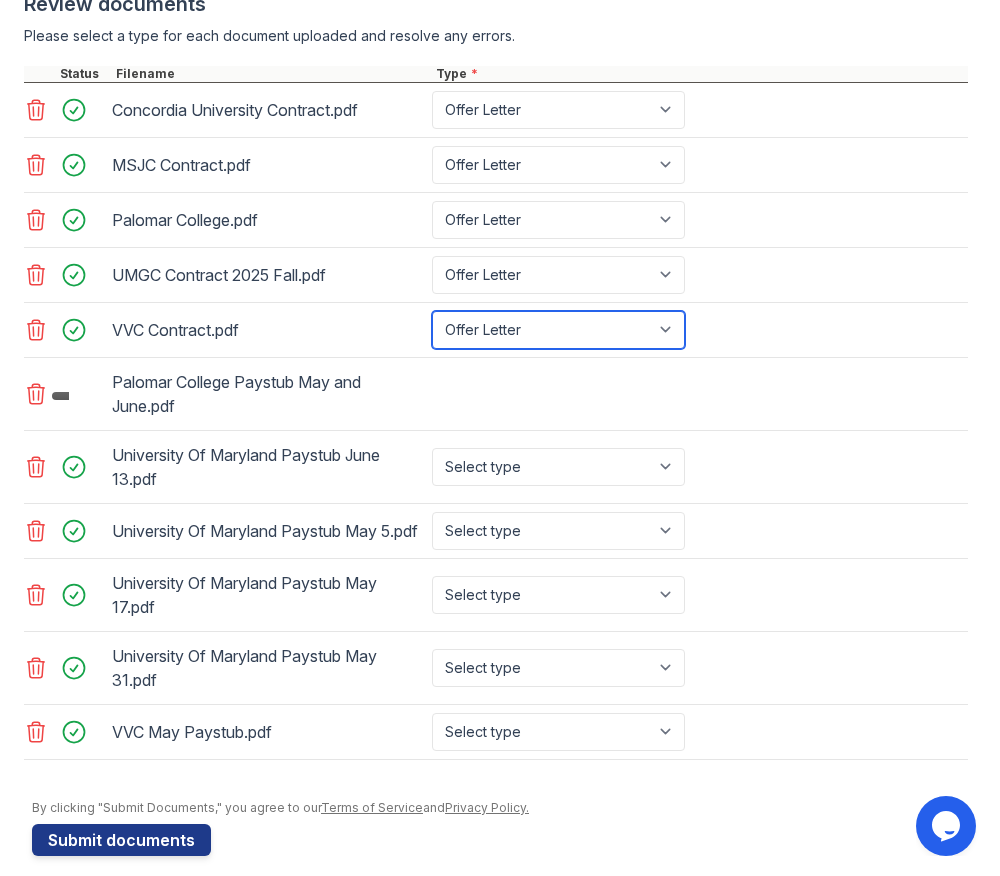 scroll, scrollTop: 1092, scrollLeft: 0, axis: vertical 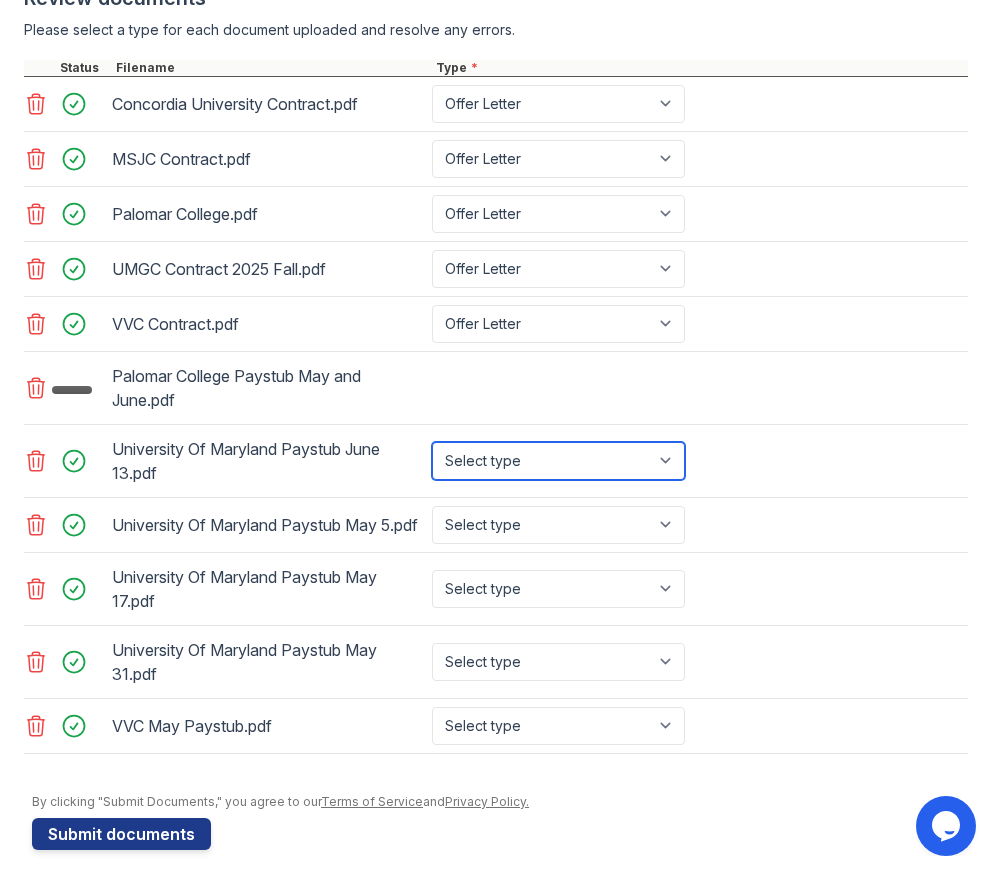 click on "Select type
Paystub
Bank Statement
Offer Letter
Tax Documents
Benefit Award Letter
Investment Account Statement
Other" at bounding box center [558, 461] 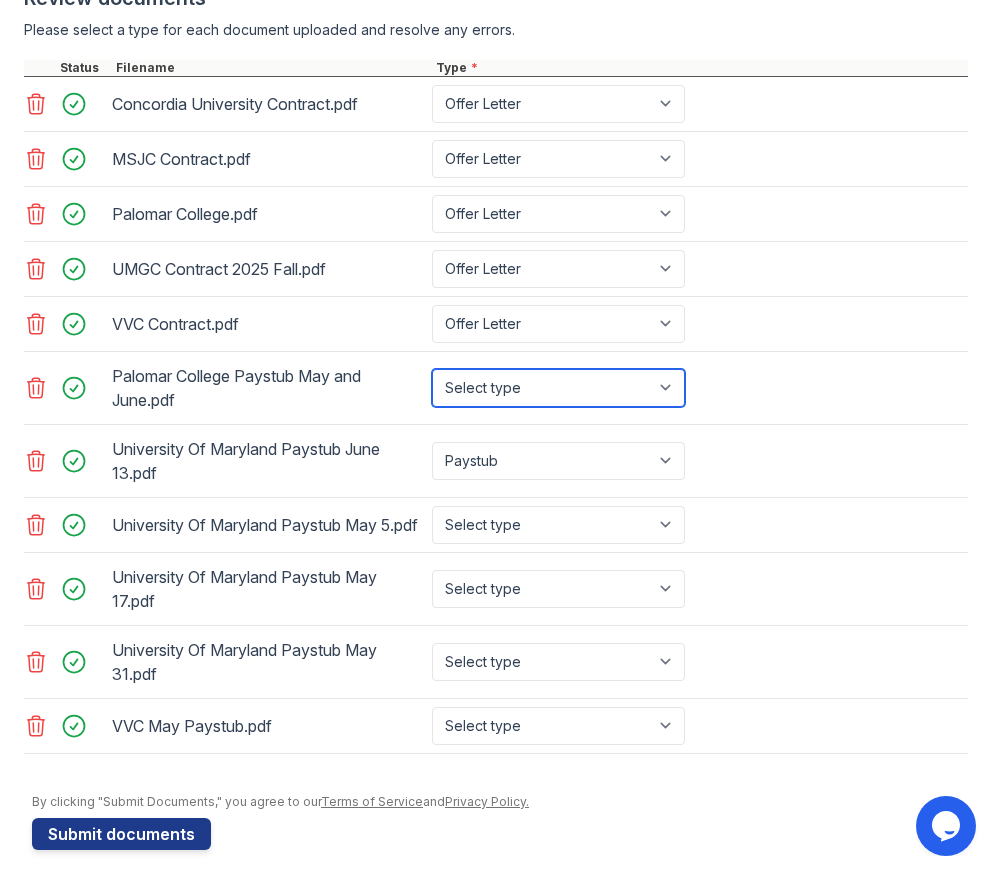 click on "Select type
Paystub
Bank Statement
Offer Letter
Tax Documents
Benefit Award Letter
Investment Account Statement
Other" at bounding box center [558, 388] 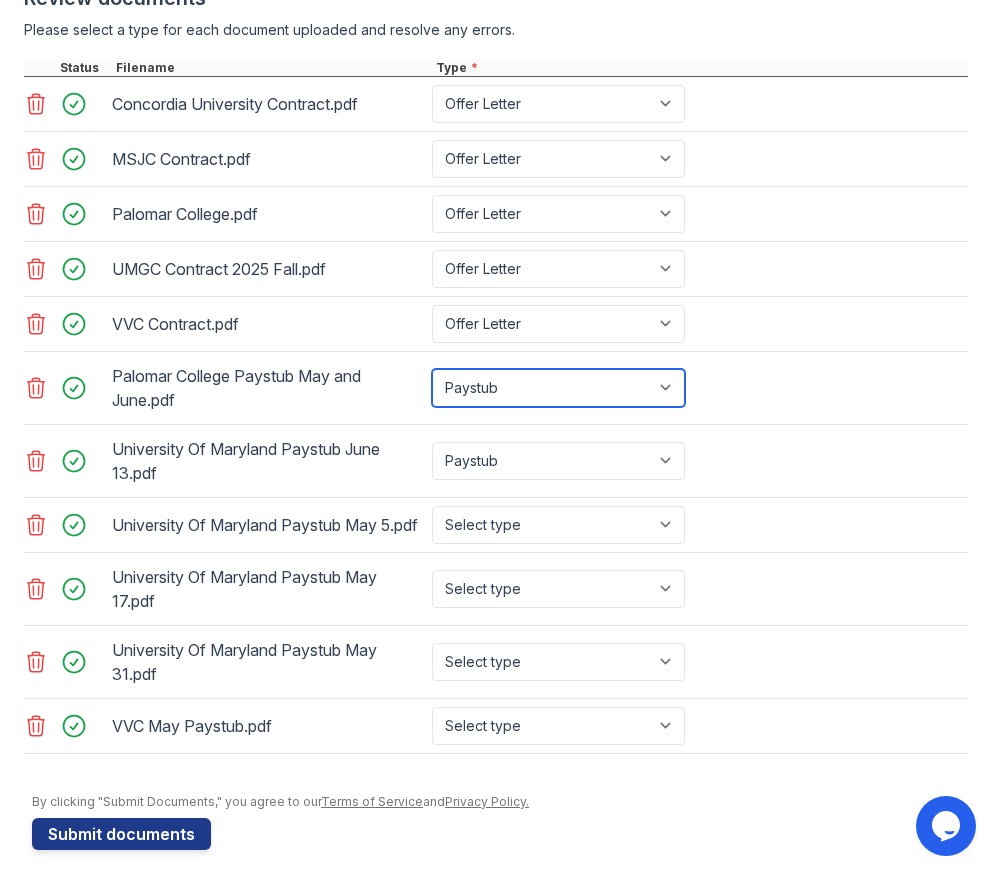 click on "Select type
Paystub
Bank Statement
Offer Letter
Tax Documents
Benefit Award Letter
Investment Account Statement
Other" at bounding box center [558, 388] 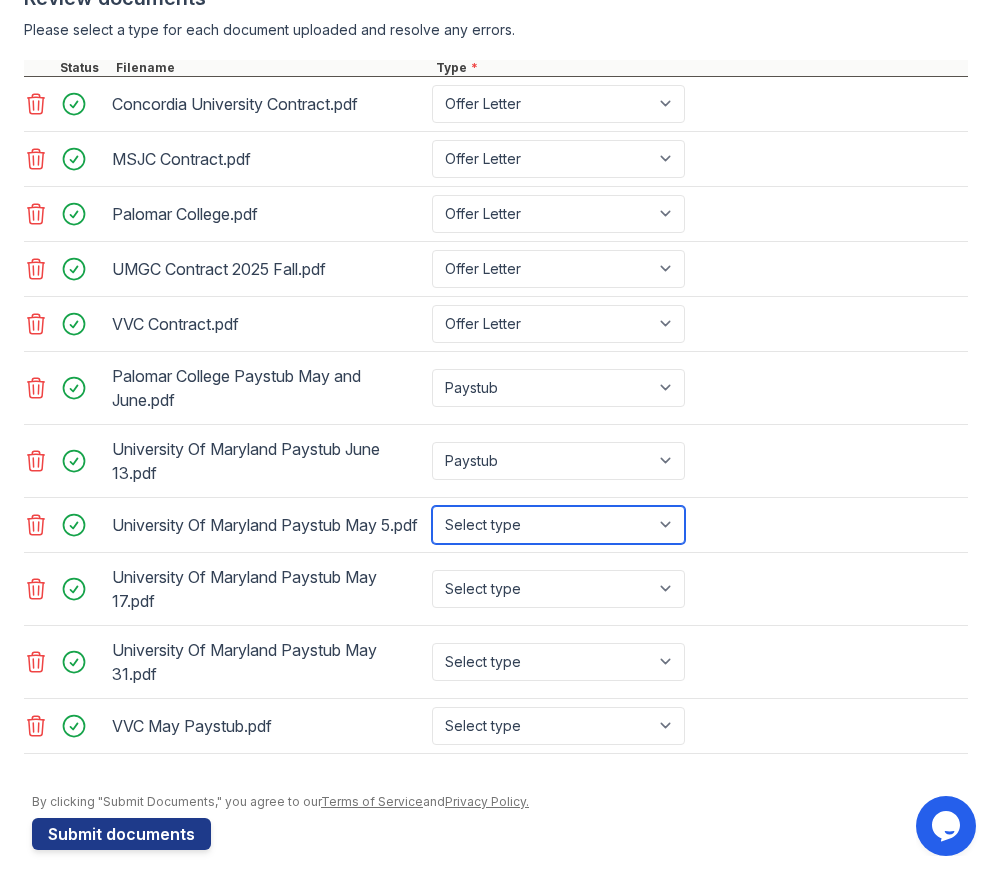 click on "Select type
Paystub
Bank Statement
Offer Letter
Tax Documents
Benefit Award Letter
Investment Account Statement
Other" at bounding box center [558, 525] 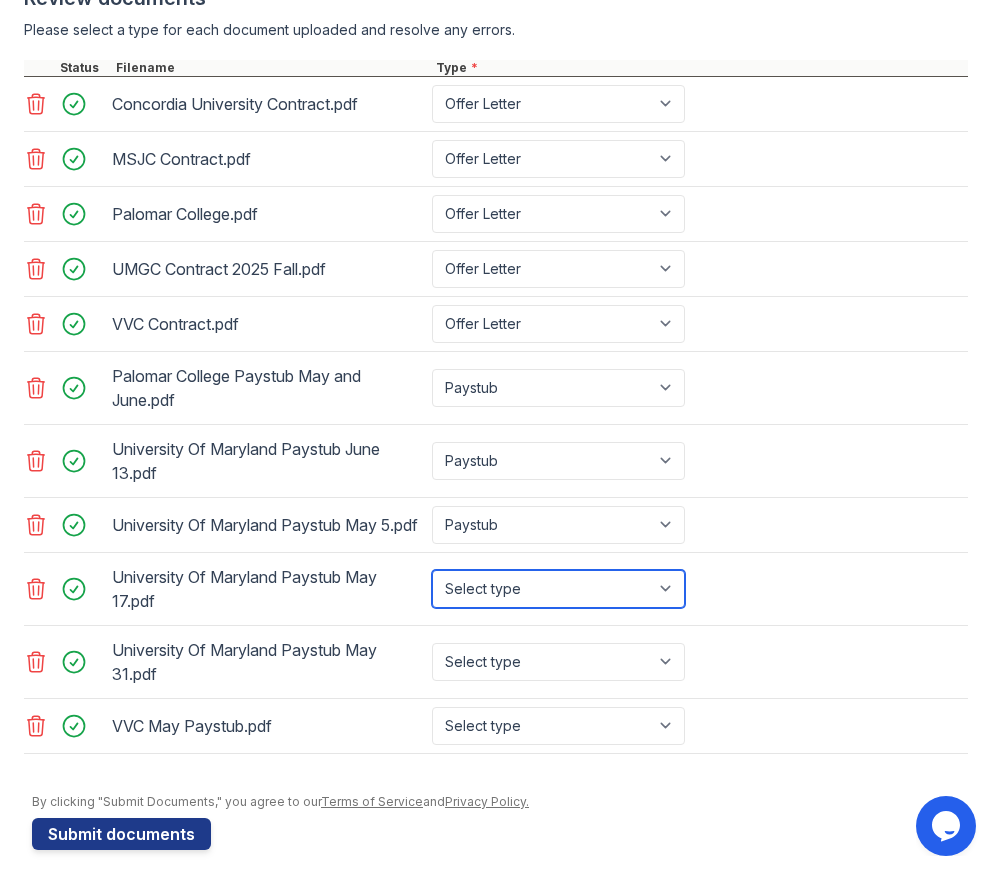 click on "Select type
Paystub
Bank Statement
Offer Letter
Tax Documents
Benefit Award Letter
Investment Account Statement
Other" at bounding box center [558, 589] 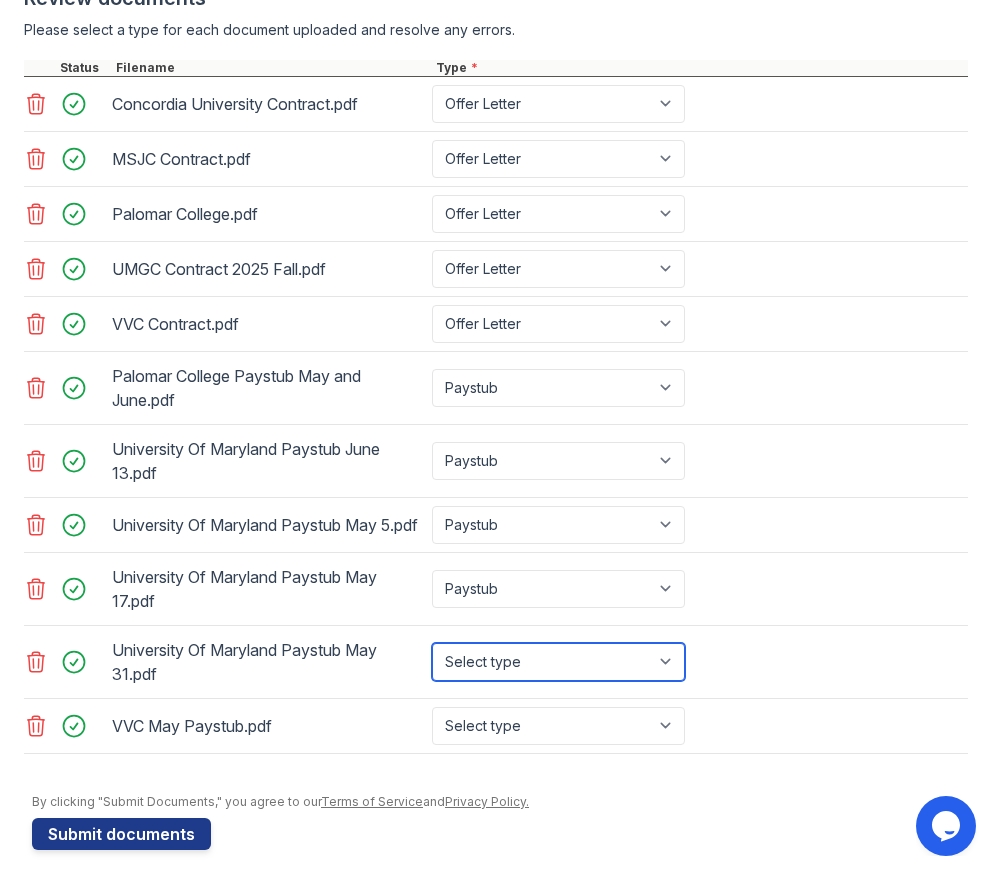 drag, startPoint x: 586, startPoint y: 690, endPoint x: 602, endPoint y: 699, distance: 18.35756 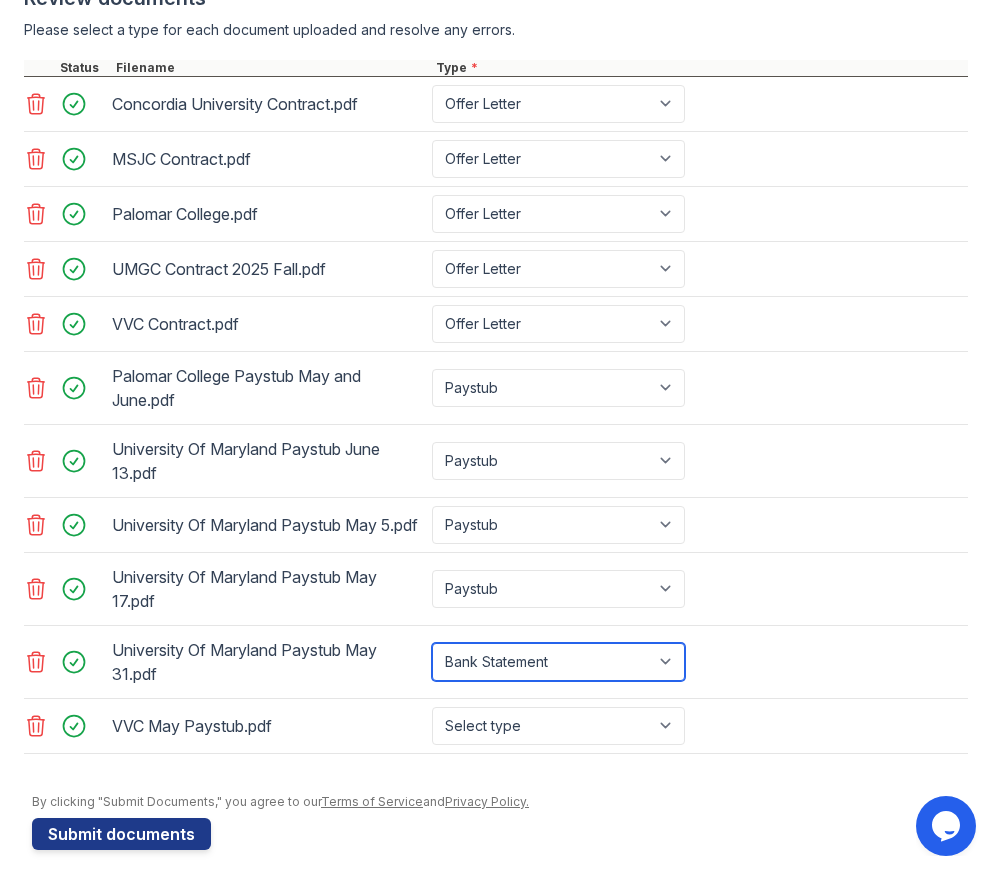 click on "Select type
Paystub
Bank Statement
Offer Letter
Tax Documents
Benefit Award Letter
Investment Account Statement
Other" at bounding box center (558, 662) 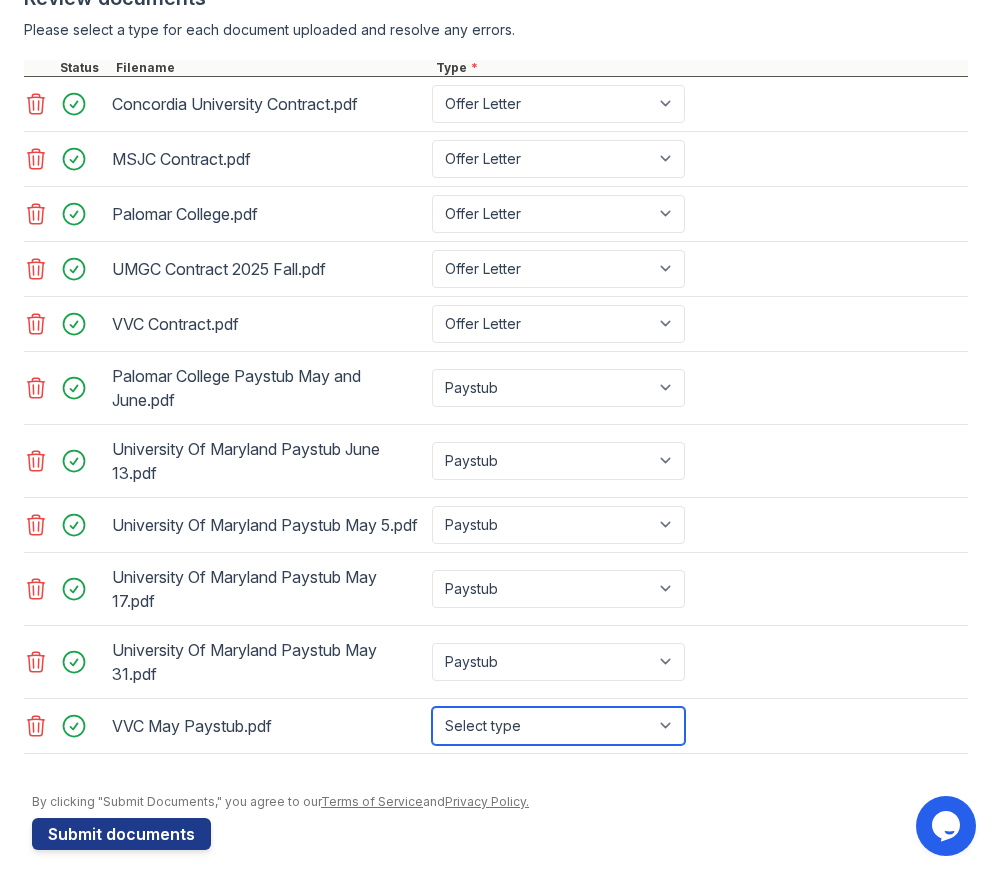 click on "Select type
Paystub
Bank Statement
Offer Letter
Tax Documents
Benefit Award Letter
Investment Account Statement
Other" at bounding box center [558, 726] 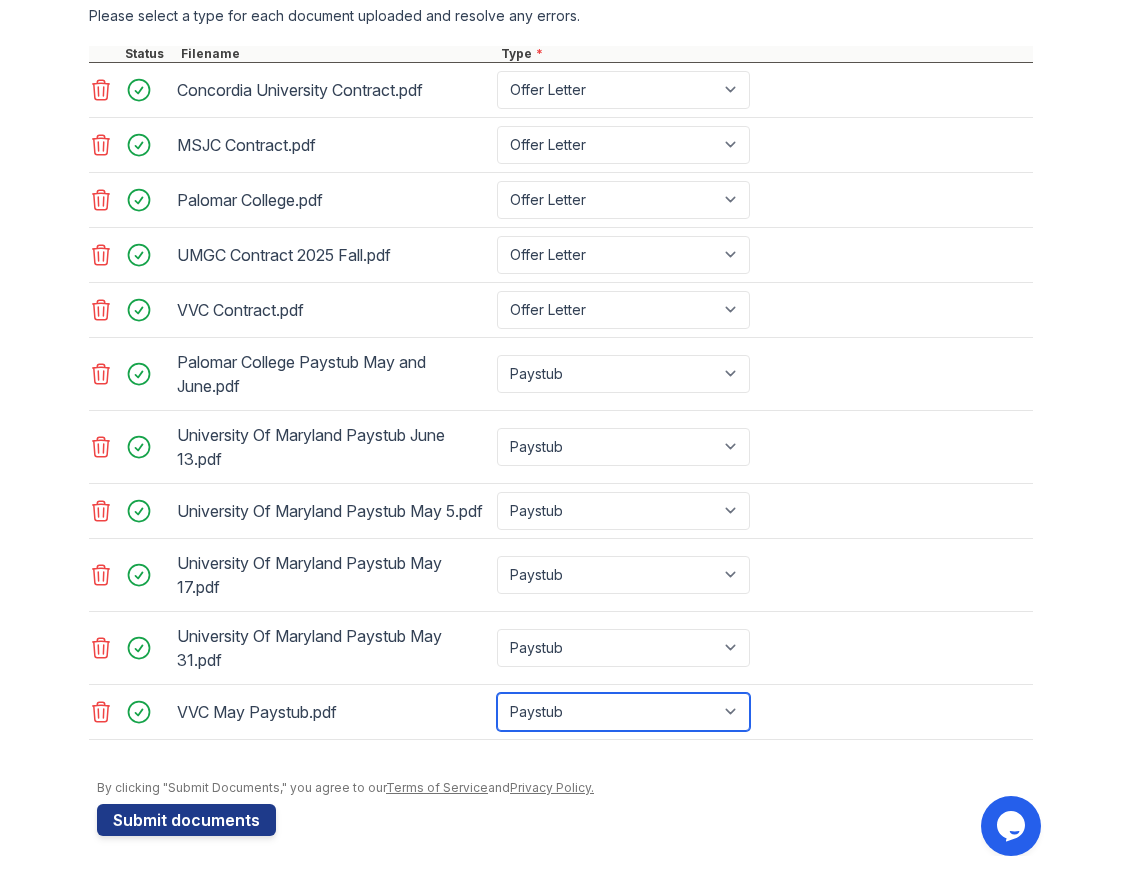 scroll, scrollTop: 1124, scrollLeft: 0, axis: vertical 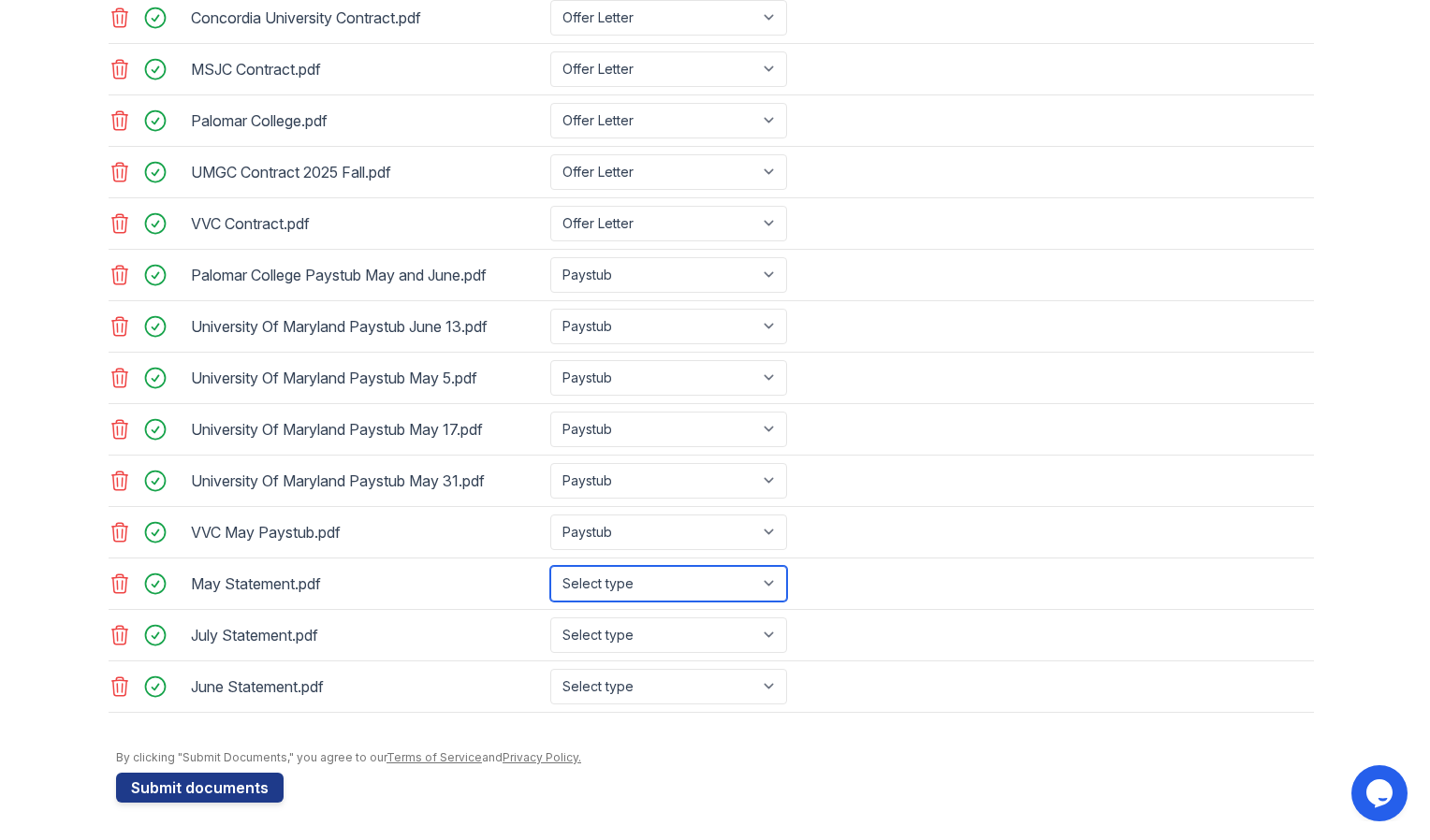 click on "Select type
Paystub
Bank Statement
Offer Letter
Tax Documents
Benefit Award Letter
Investment Account Statement
Other" at bounding box center [668, 584] 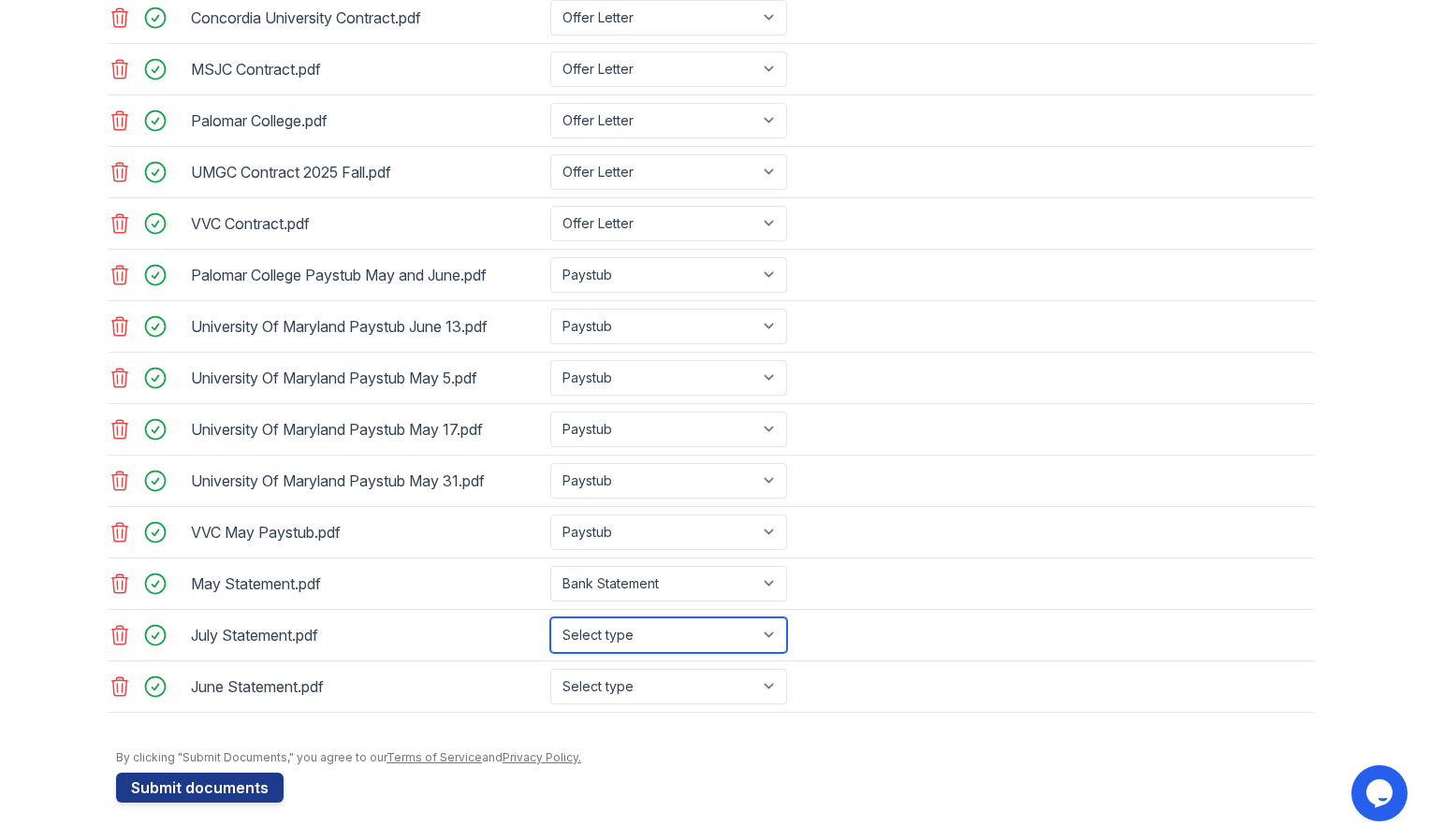click on "Select type
Paystub
Bank Statement
Offer Letter
Tax Documents
Benefit Award Letter
Investment Account Statement
Other" at bounding box center (668, 635) 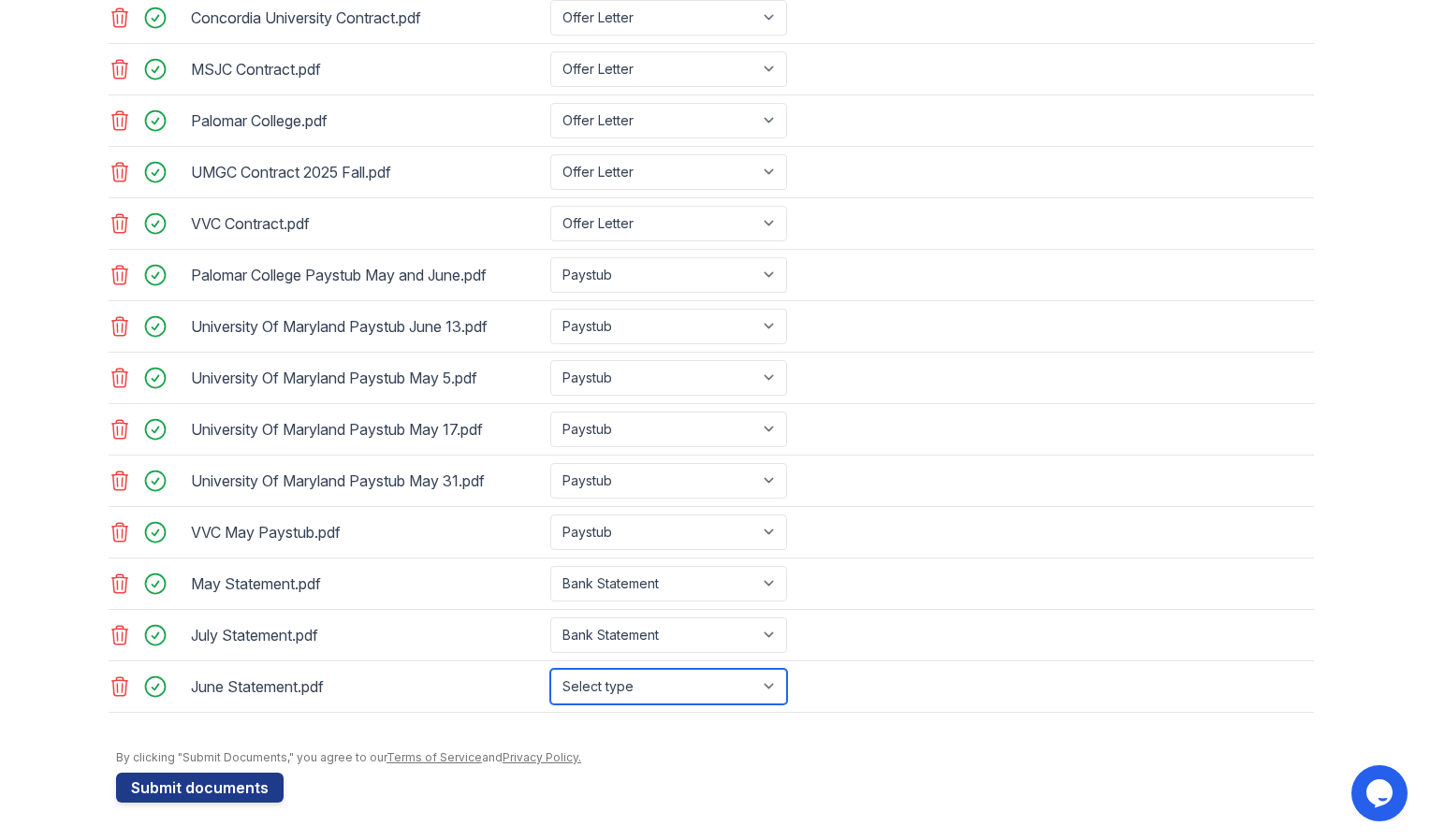 click on "Select type
Paystub
Bank Statement
Offer Letter
Tax Documents
Benefit Award Letter
Investment Account Statement
Other" at bounding box center [668, 687] 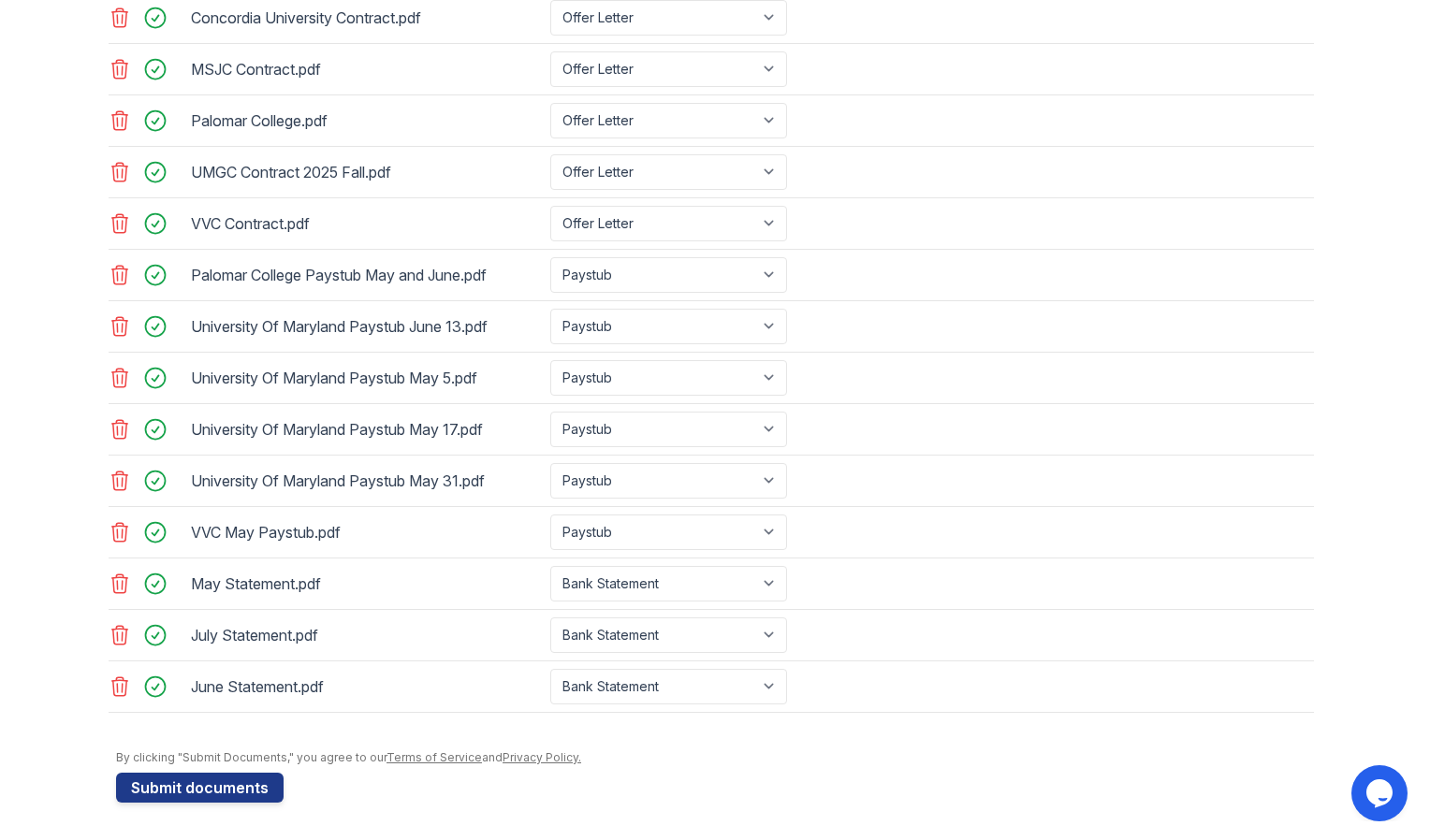 click on "Application information
Property
*
21st Century Property Management - JCAS
Unit number
*
[NUMBER] [STREET], [CITY], [STATE]
Target move in date
[DATE]
First name
*
[FIRST]
Last name
*
[LAST]
Email
*
[EMAIL]
Phone
*
[PHONE]
Upload documents
Best practices for bank statements and paystubs
Upload original PDF files downloaded directly from the financial institution or payroll provider’s website.
Correctly classify the document type to avoid a delay in processing your application.
Do not upload scanned, redacted, password protected, or modified documents.
Do not combine multiple documents into one file.
Do not upload print-to-PDF documents.
What is print-to-pdf?
For additional support, review our
FAQ" at bounding box center (715, 60) 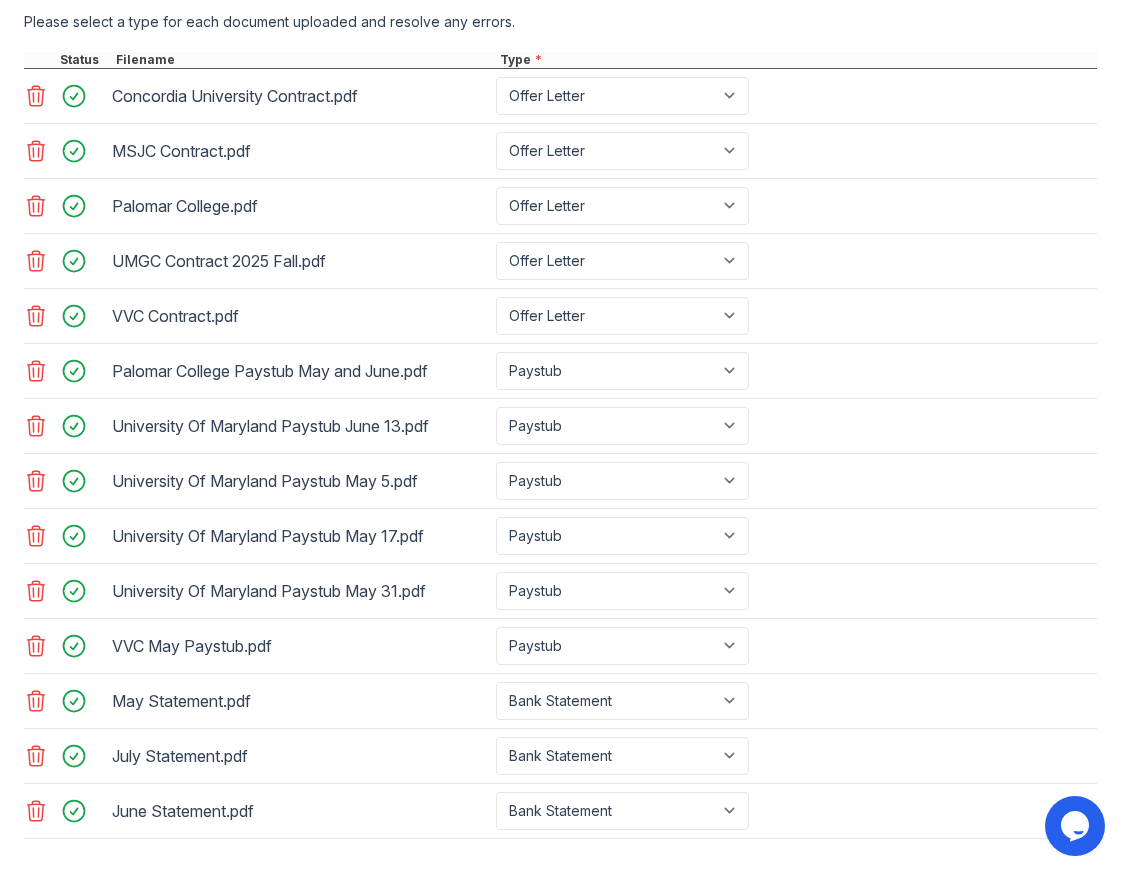 scroll, scrollTop: 939, scrollLeft: 0, axis: vertical 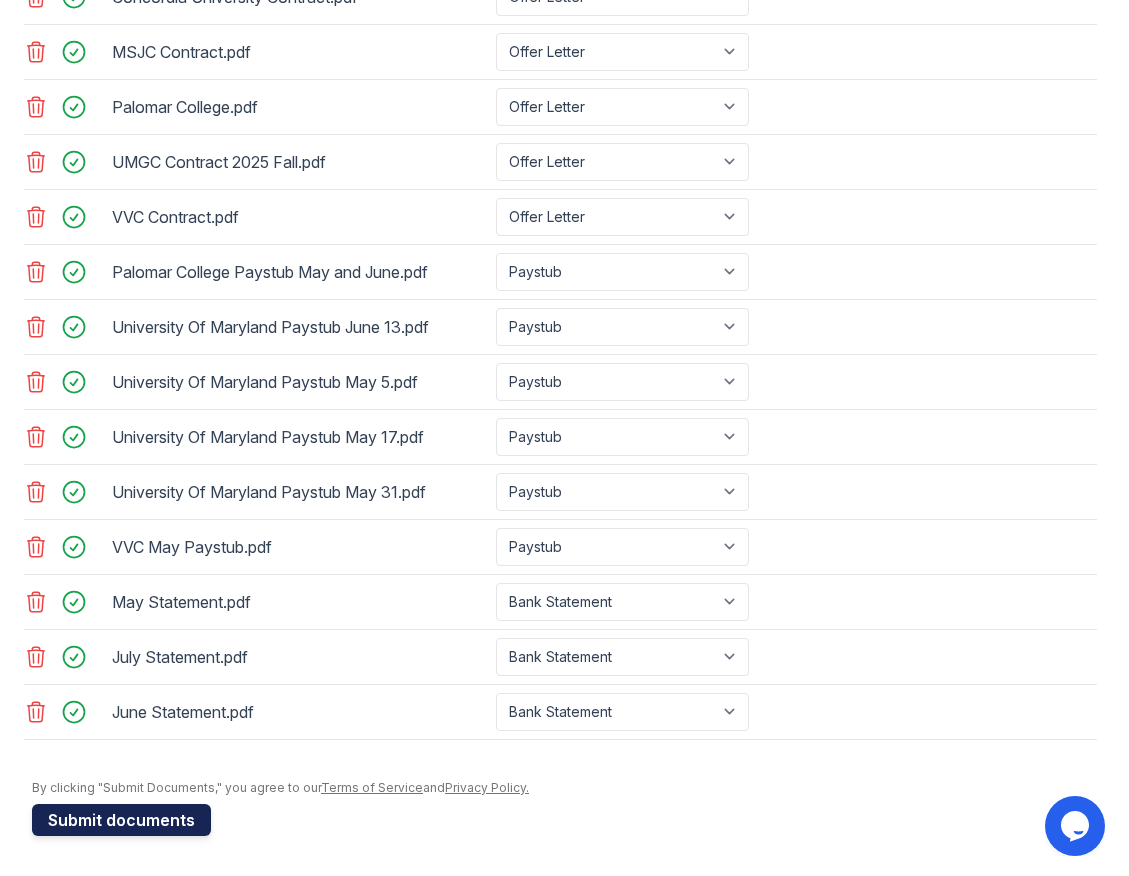 click on "Submit documents" at bounding box center [121, 820] 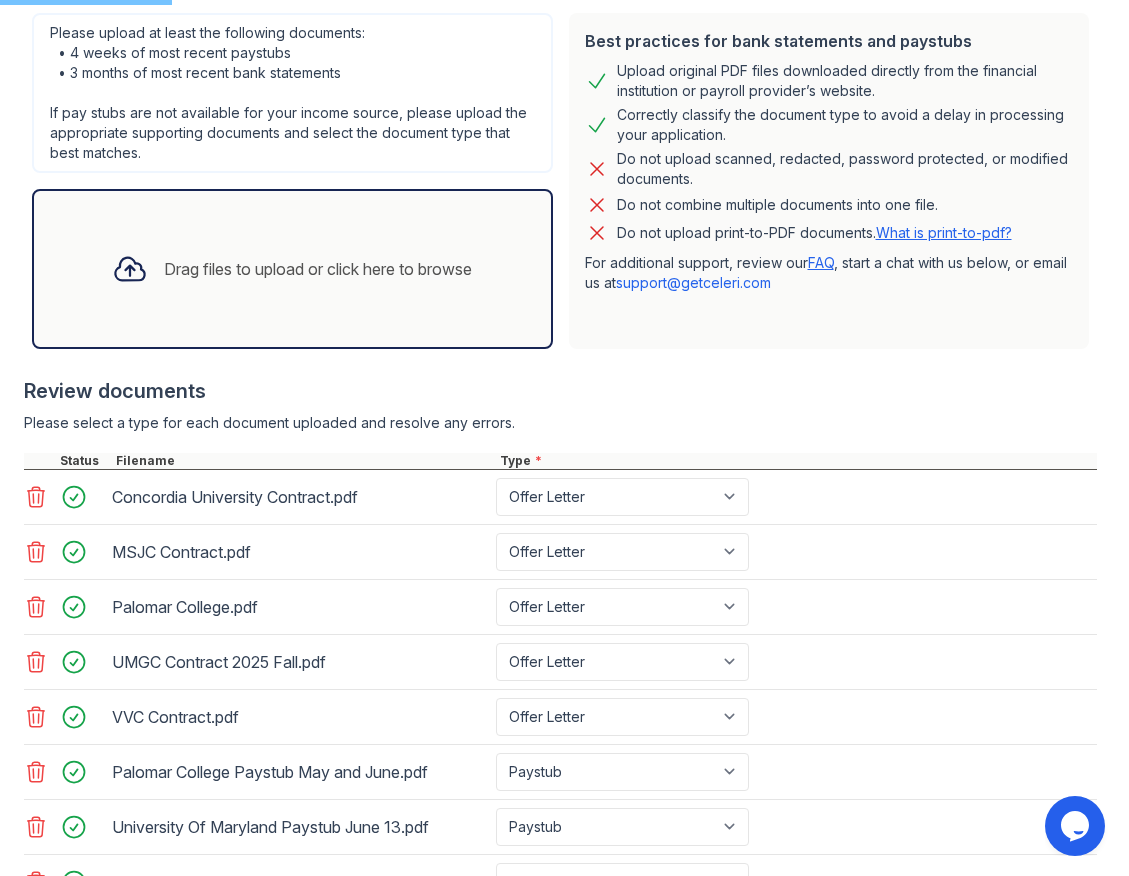scroll, scrollTop: 0, scrollLeft: 0, axis: both 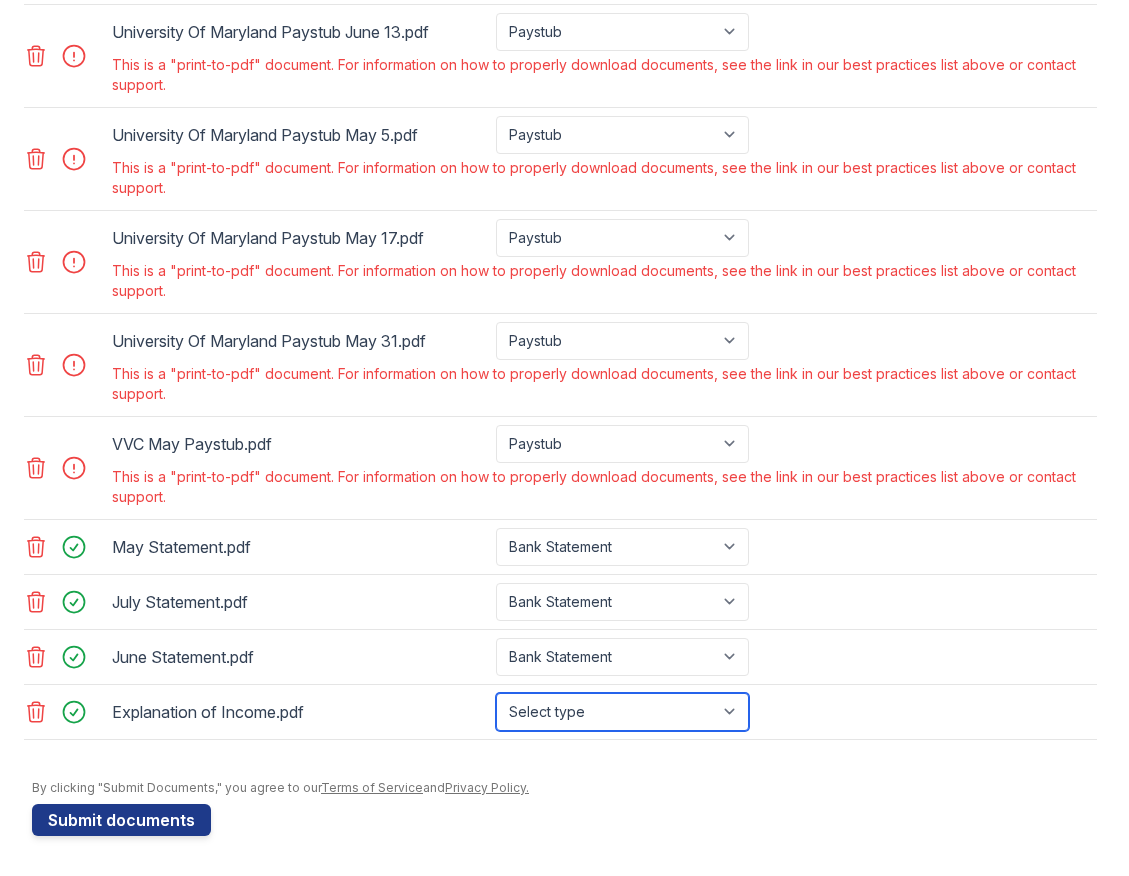 click on "Select type
Paystub
Bank Statement
Offer Letter
Tax Documents
Benefit Award Letter
Investment Account Statement
Other" at bounding box center (622, 712) 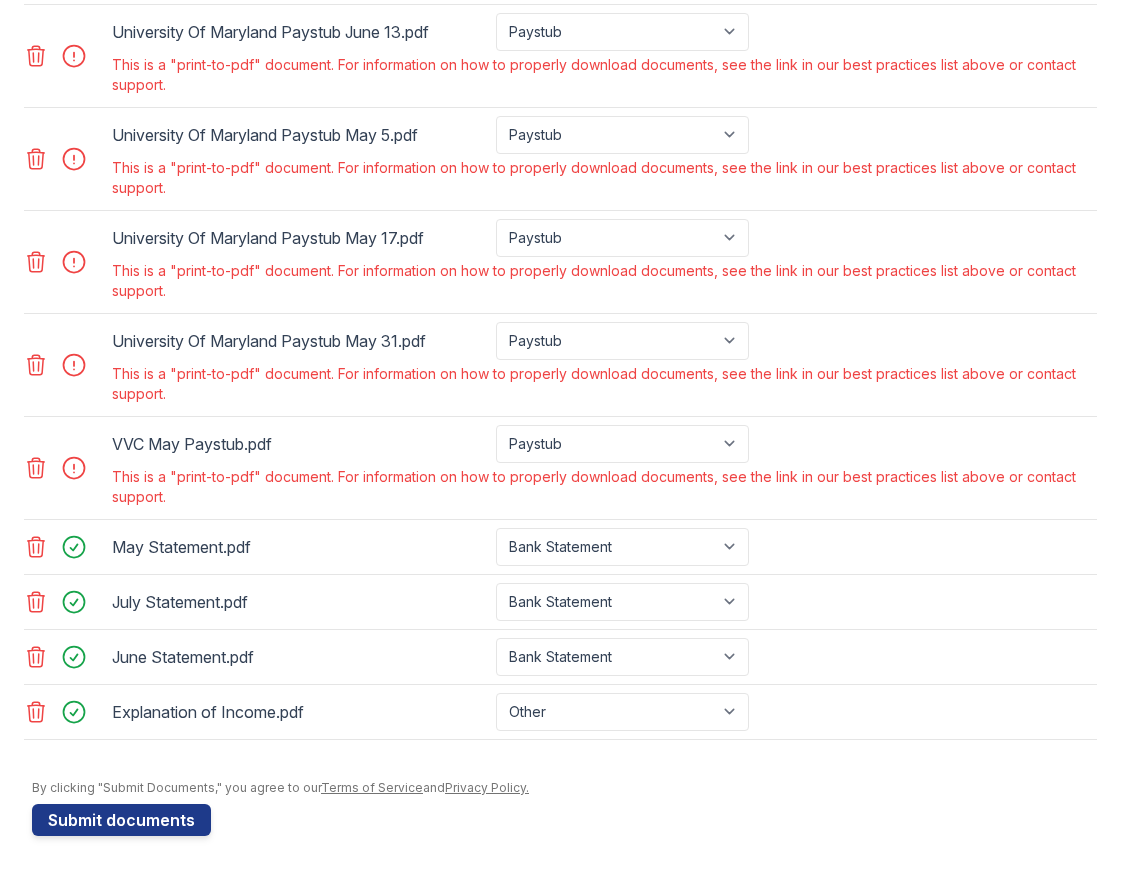 click on "By clicking "Submit Documents," you agree to our
Terms of Service
and
Privacy Policy." at bounding box center [564, 788] 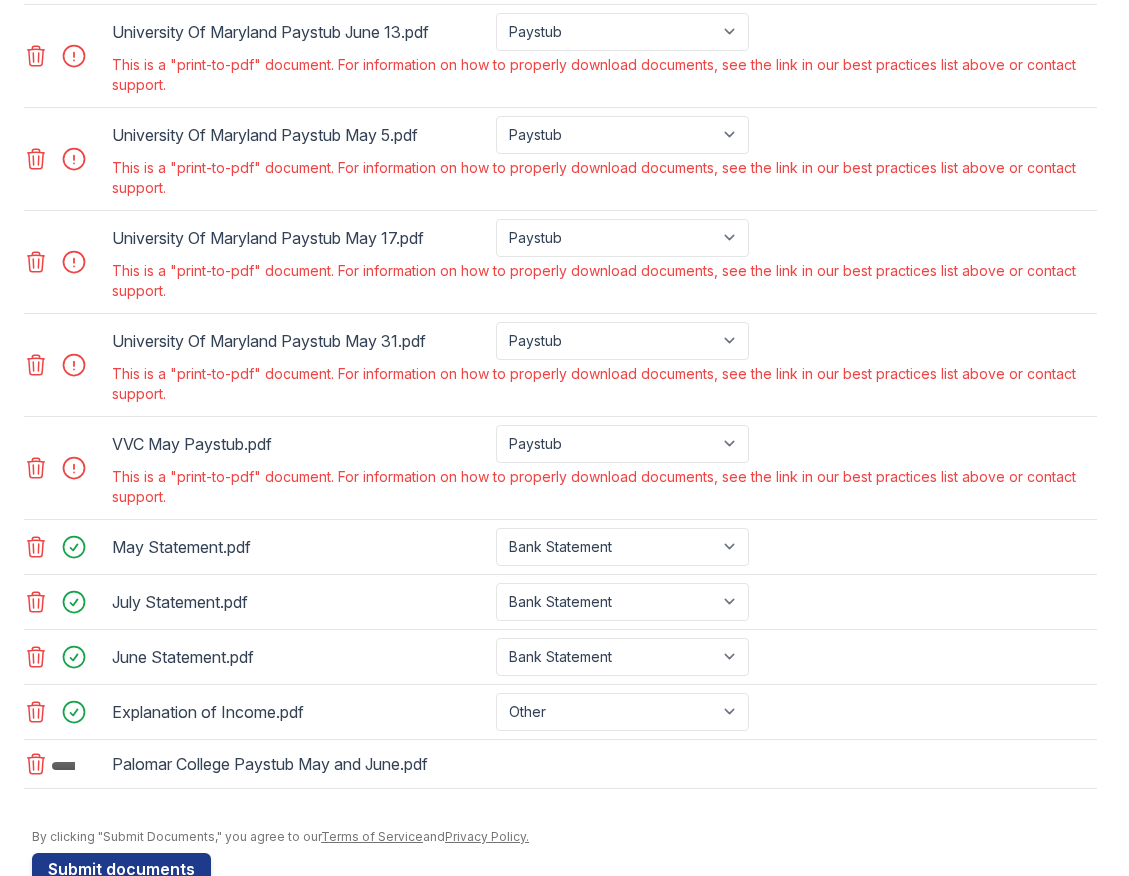 scroll, scrollTop: 1367, scrollLeft: 0, axis: vertical 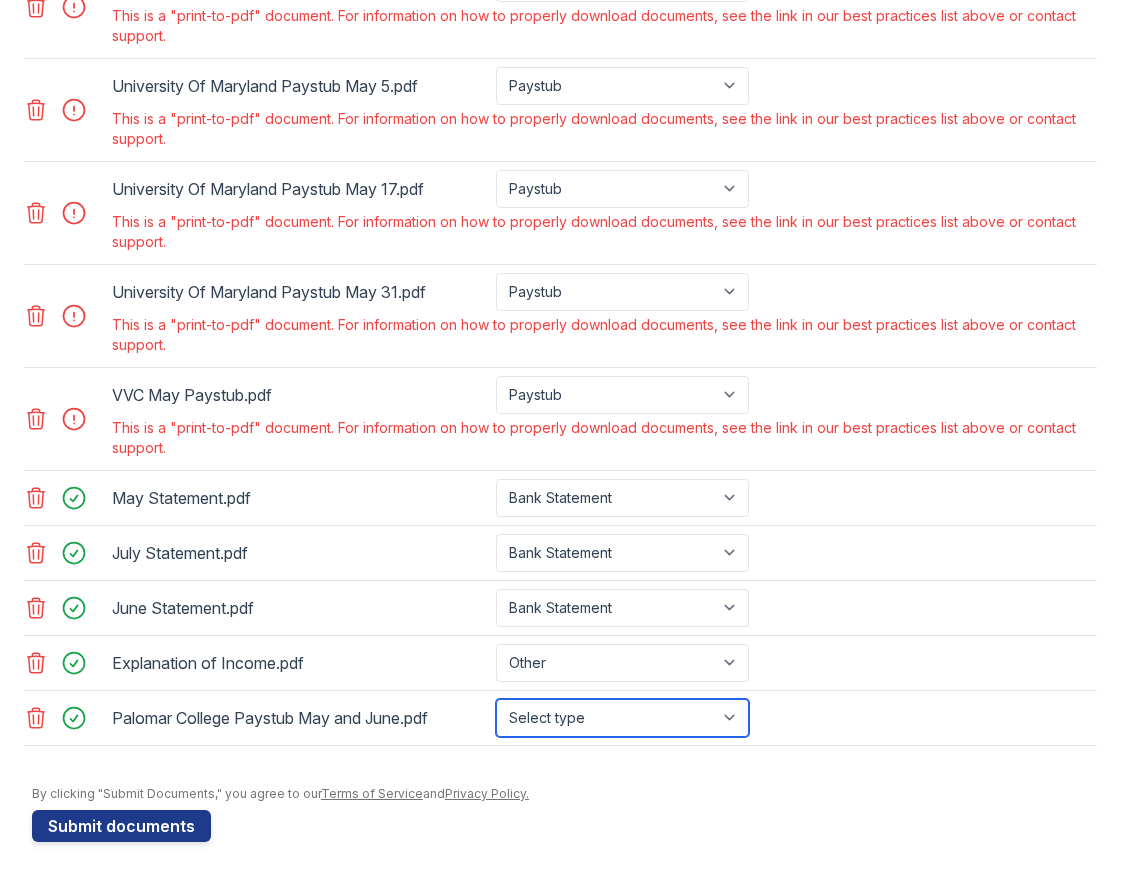 click on "Select type
Paystub
Bank Statement
Offer Letter
Tax Documents
Benefit Award Letter
Investment Account Statement
Other" at bounding box center (622, 718) 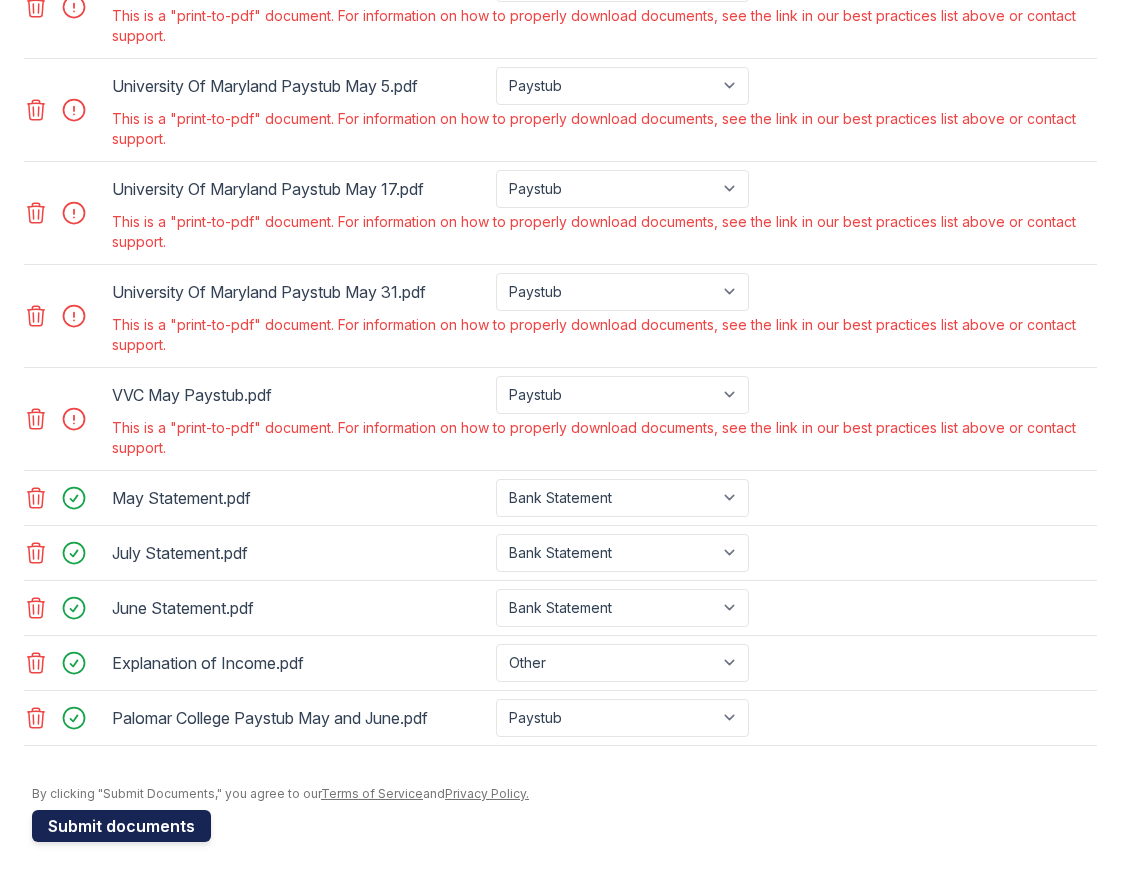 click on "Submit documents" at bounding box center [121, 826] 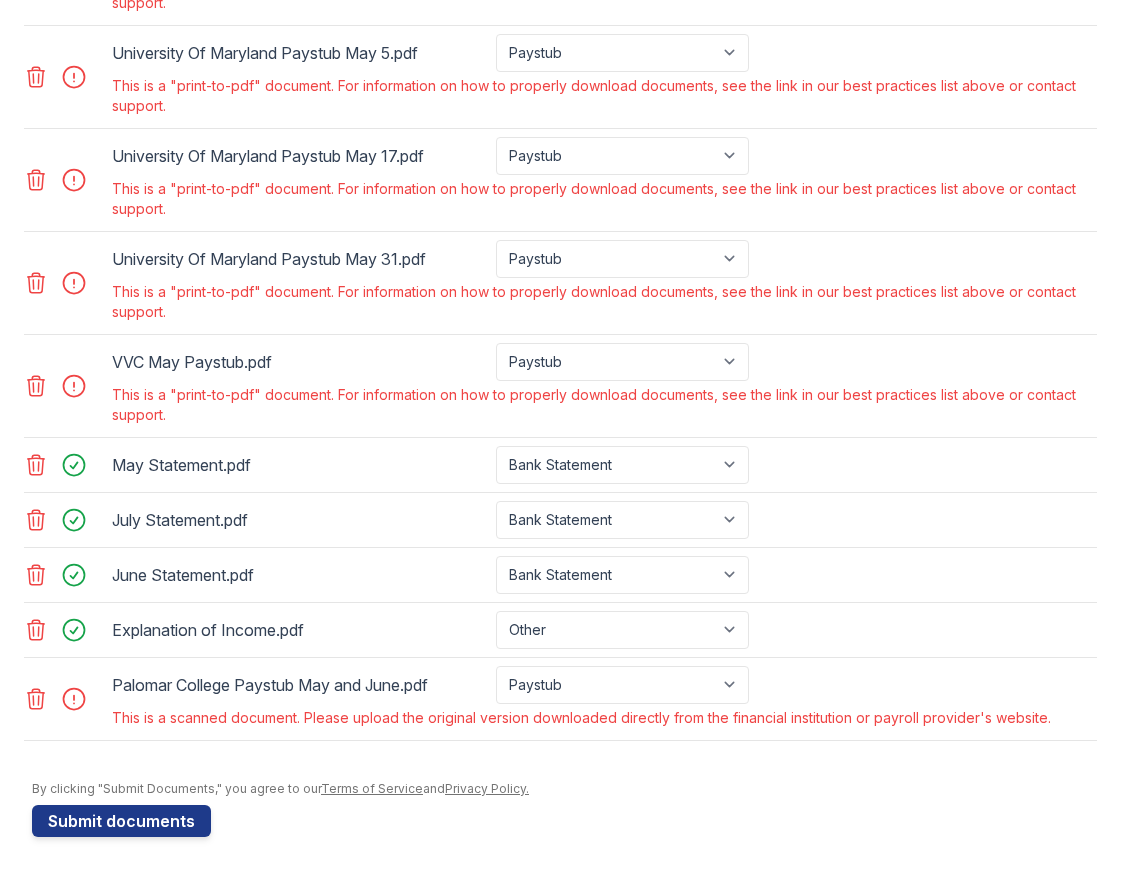 scroll, scrollTop: 1401, scrollLeft: 0, axis: vertical 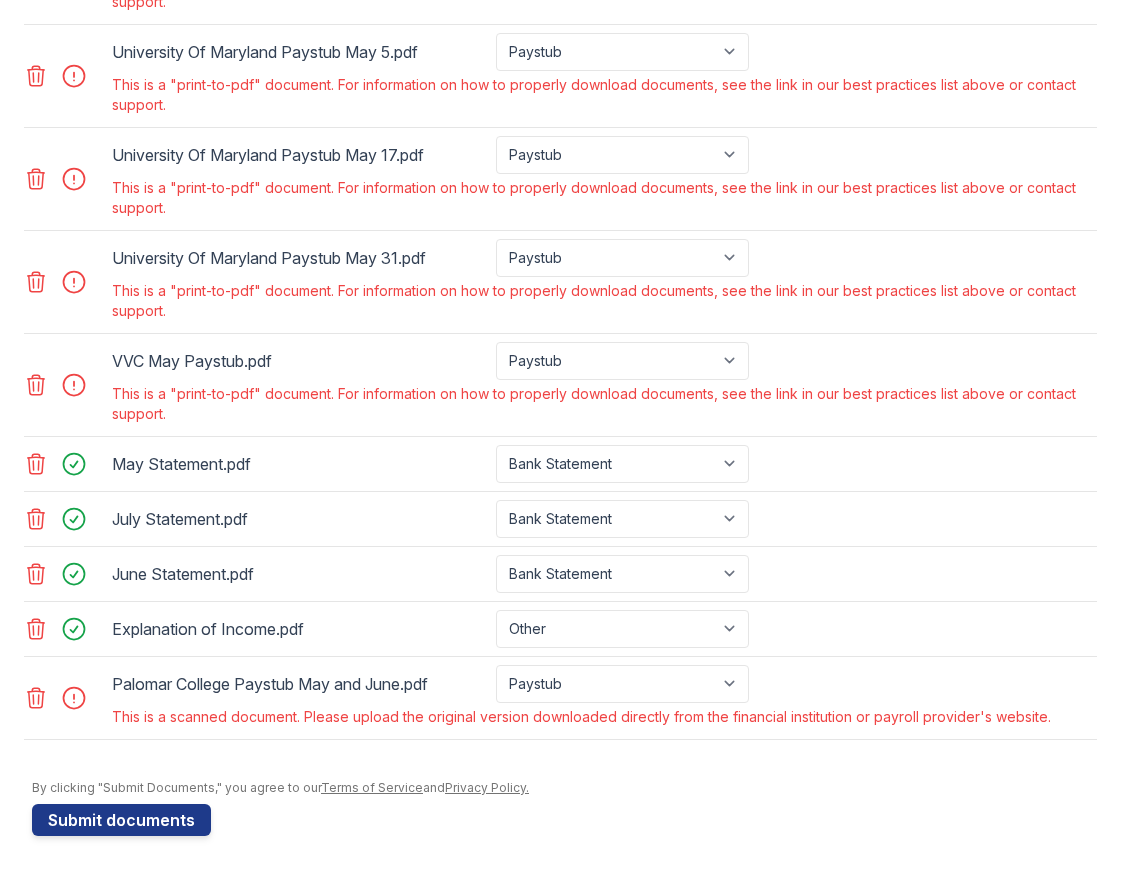 click 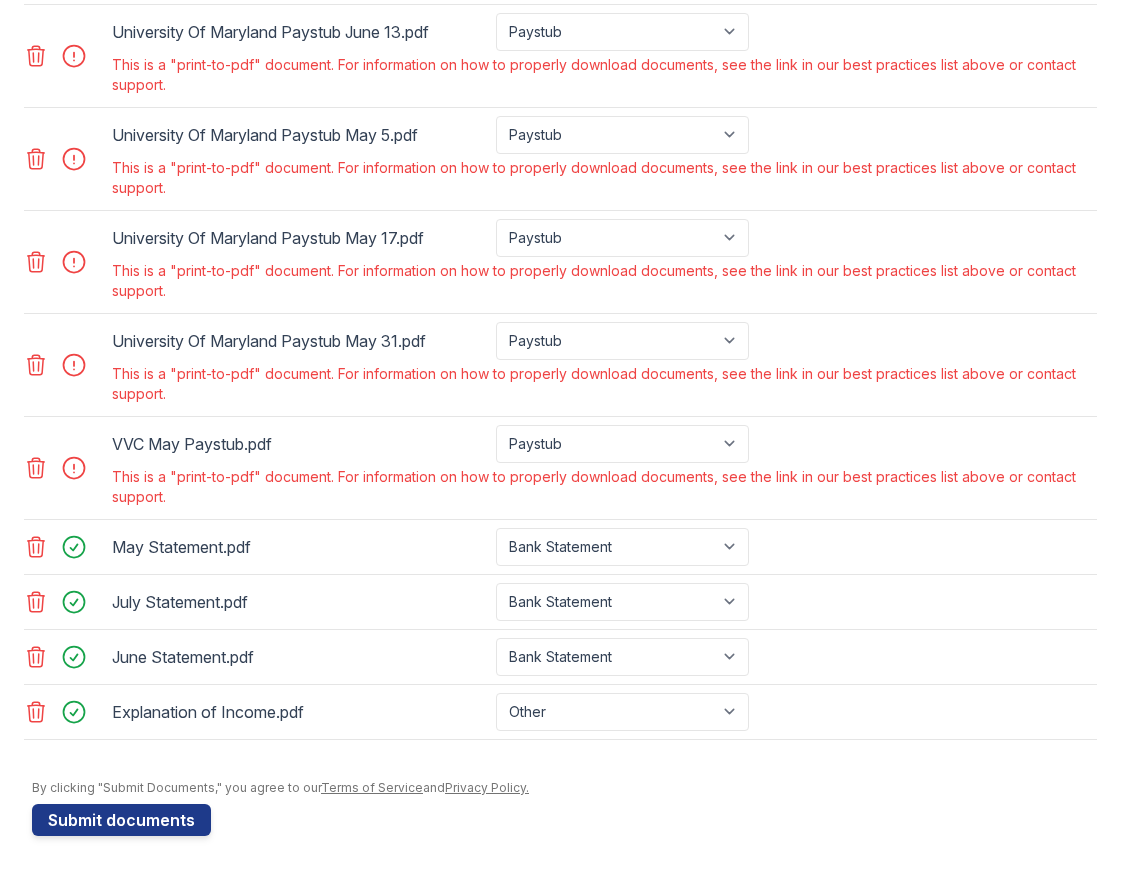 scroll, scrollTop: 1318, scrollLeft: 0, axis: vertical 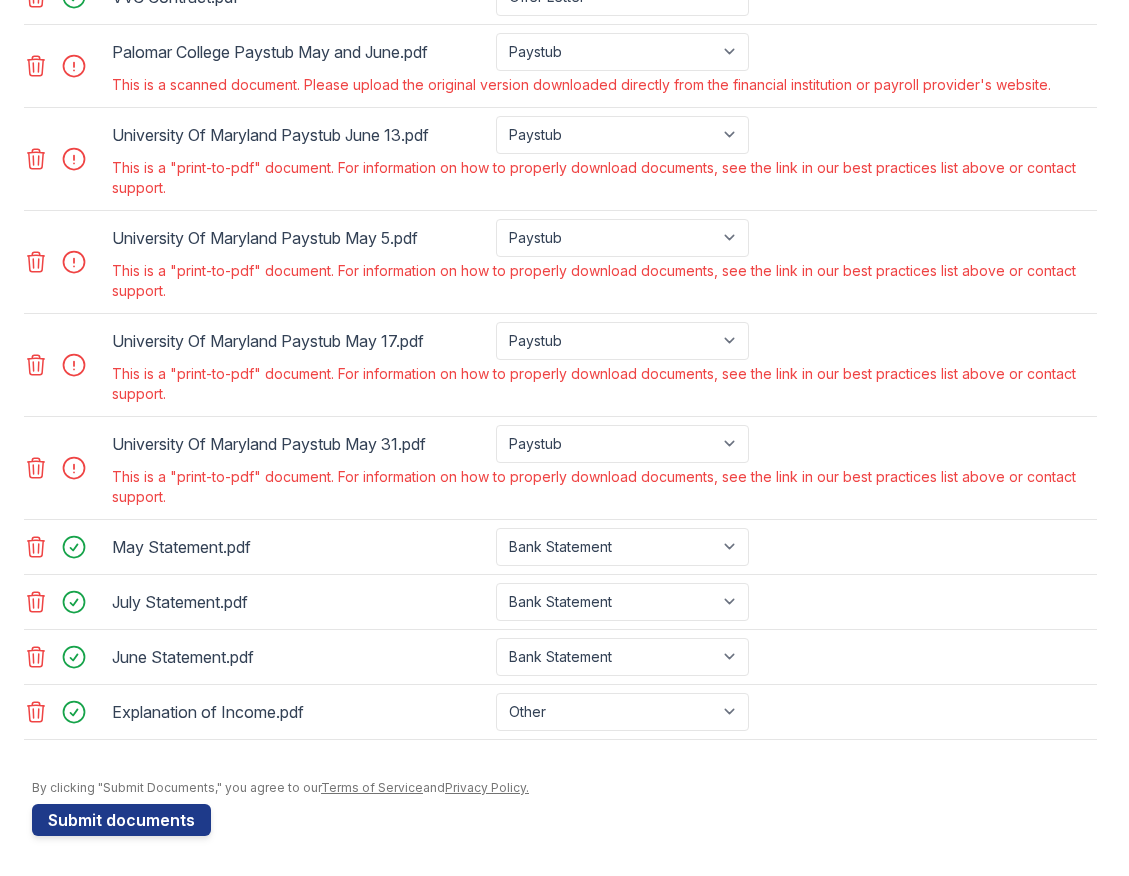 click 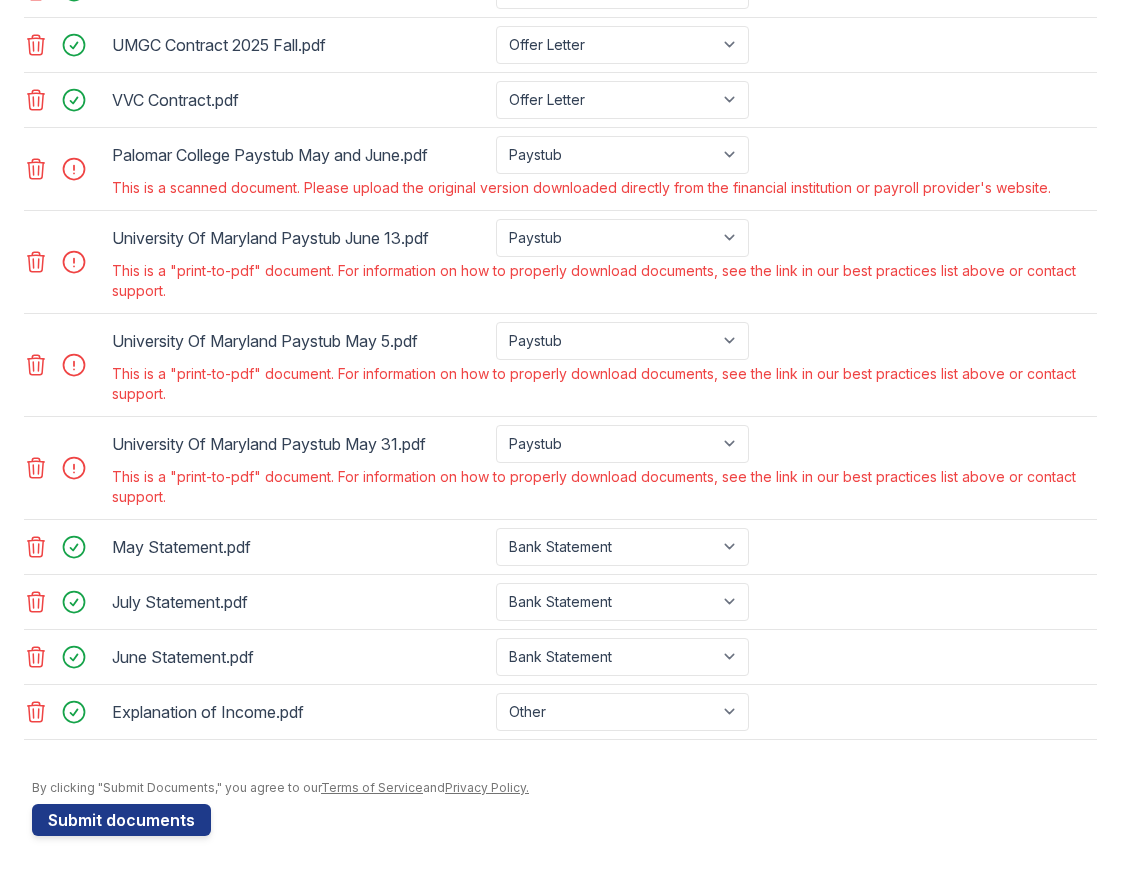 click 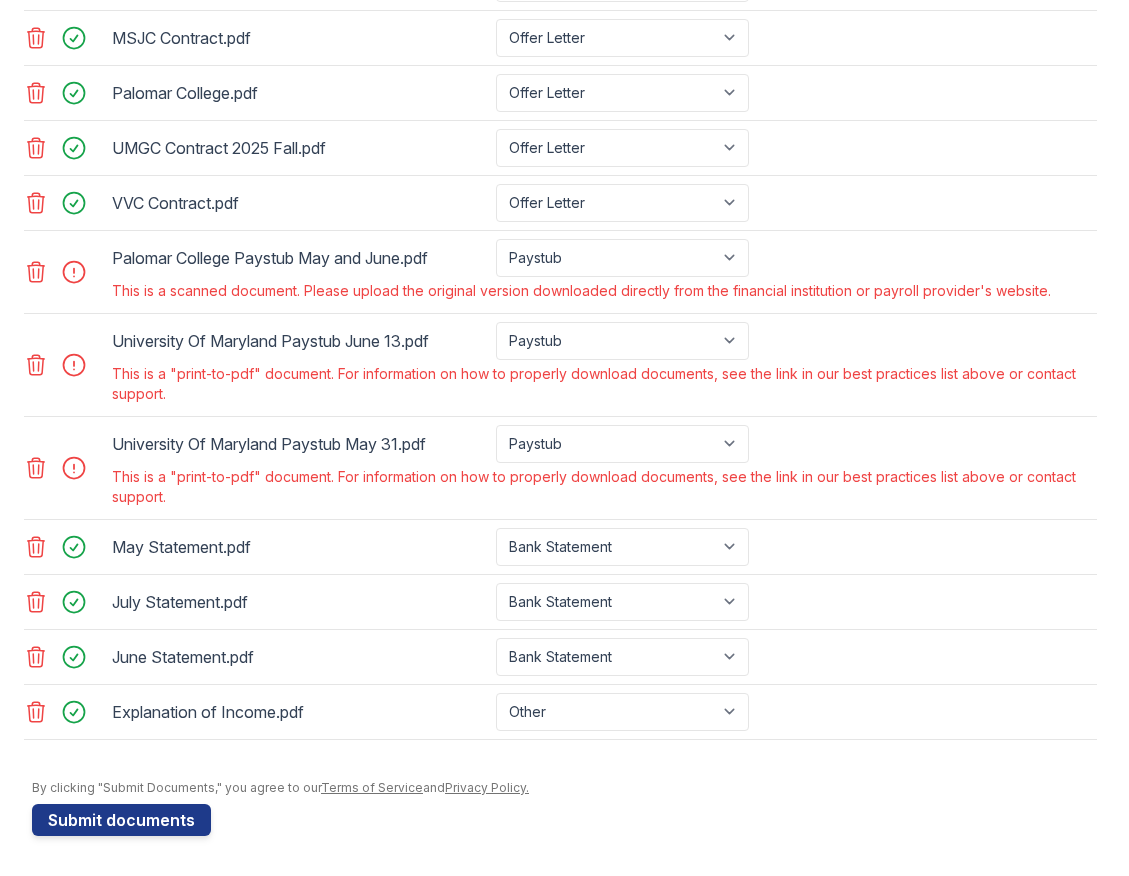 click 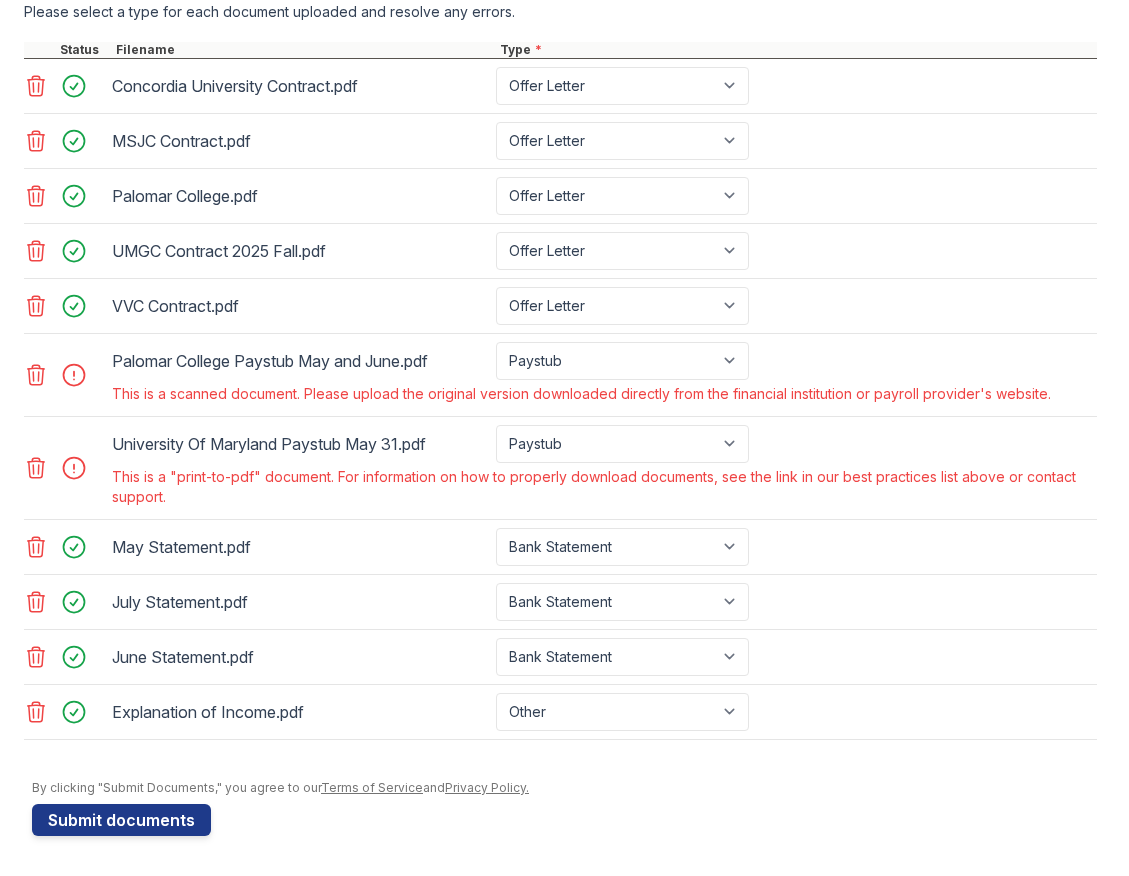 scroll, scrollTop: 906, scrollLeft: 0, axis: vertical 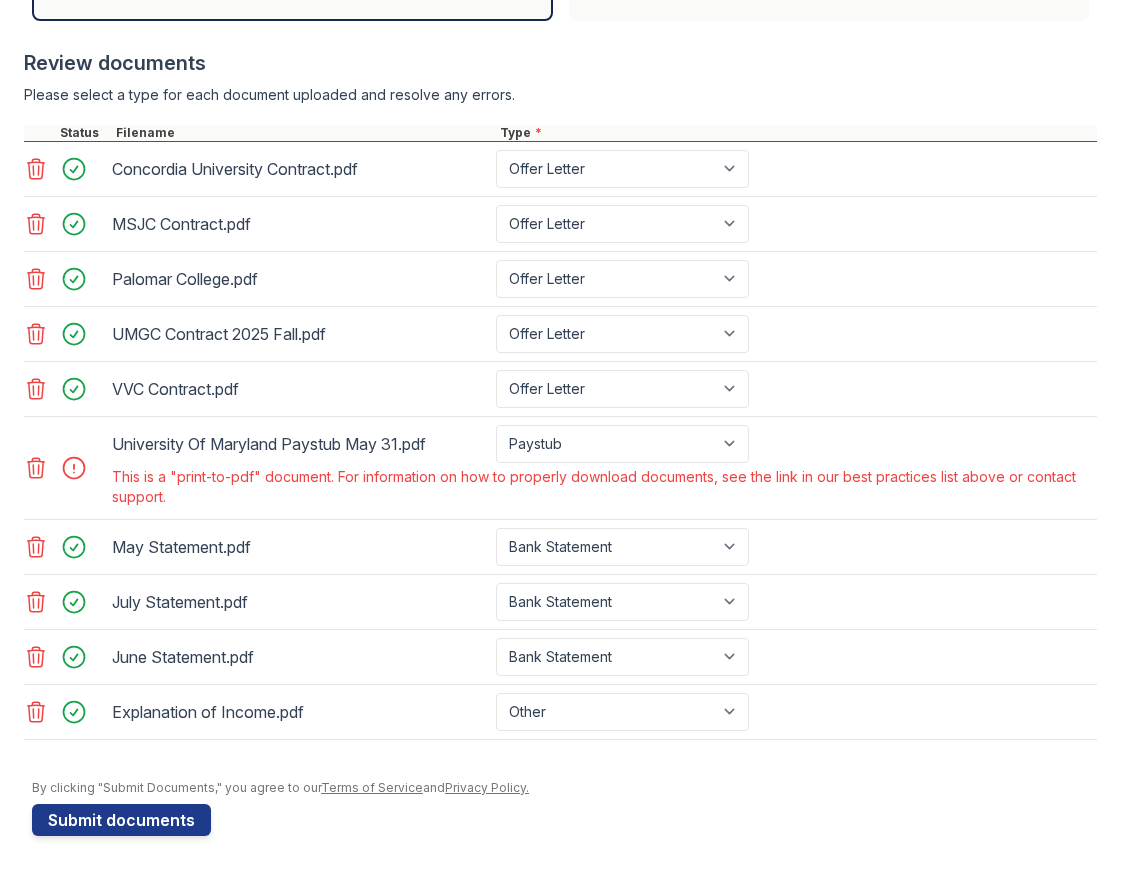 click 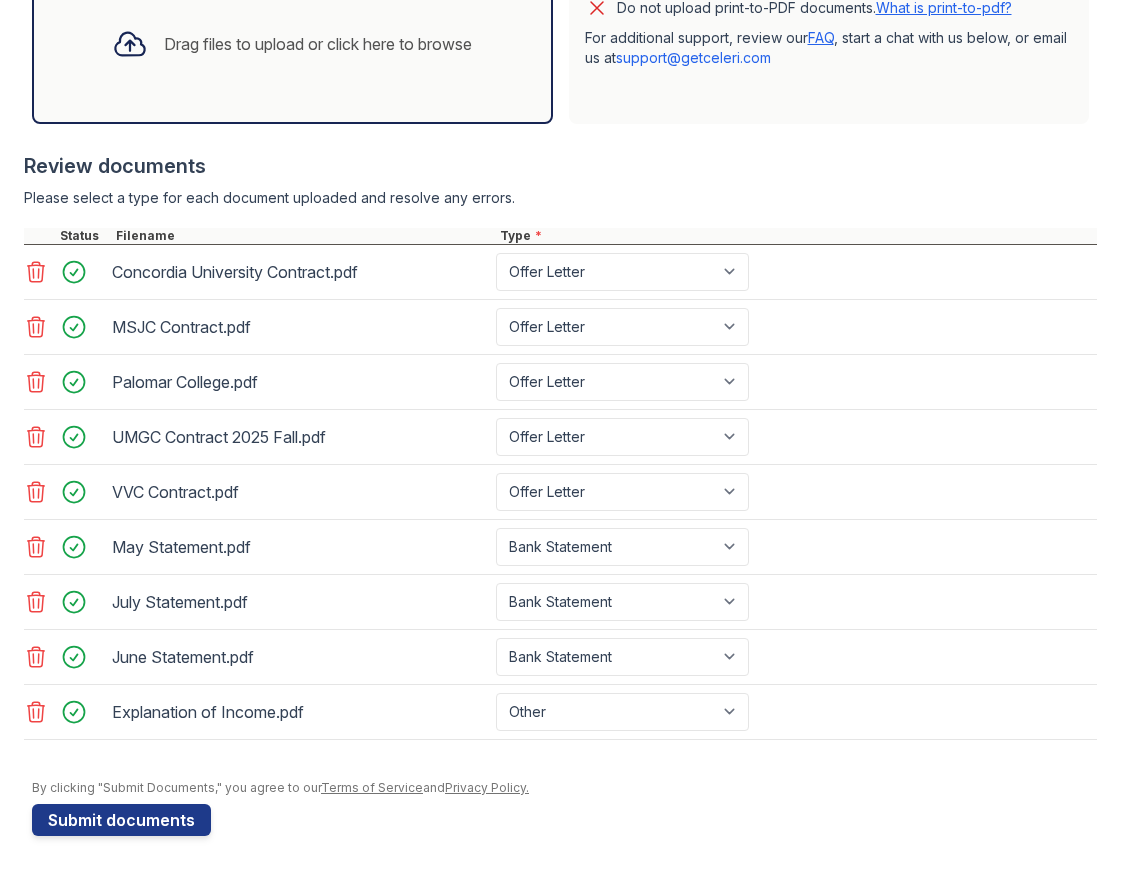 scroll, scrollTop: 720, scrollLeft: 0, axis: vertical 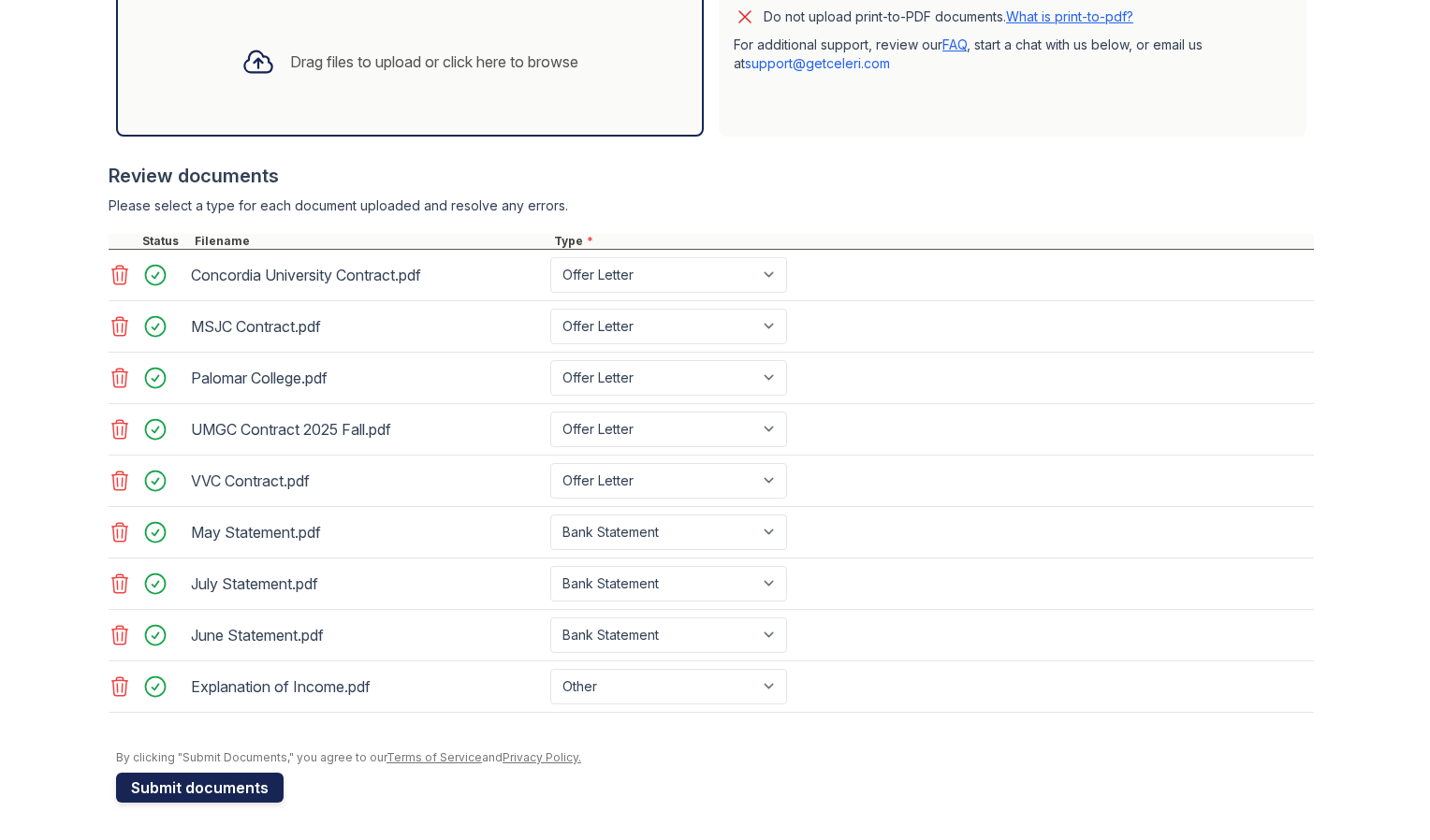 click on "Submit documents" at bounding box center [199, 788] 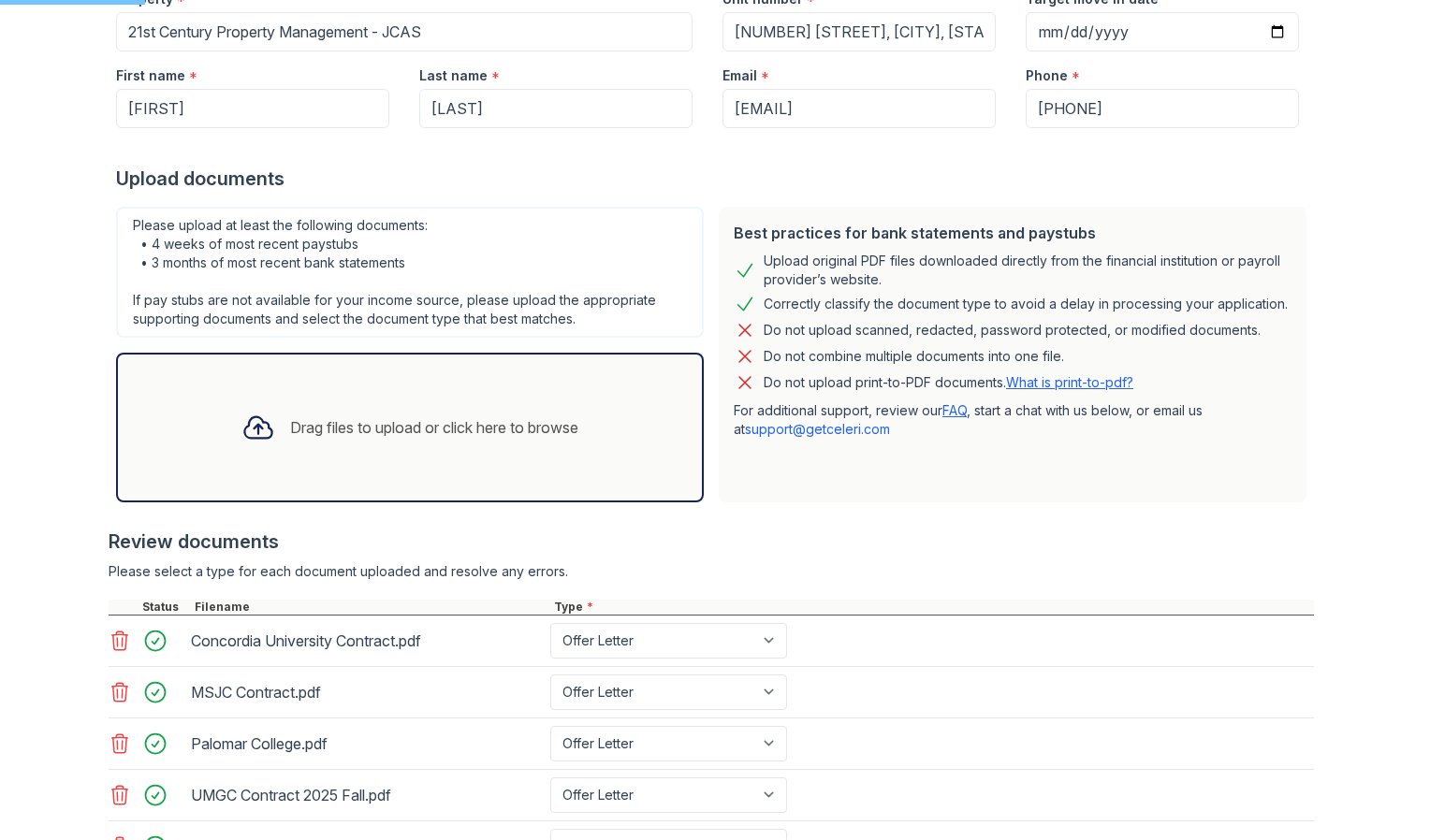 scroll, scrollTop: 260, scrollLeft: 0, axis: vertical 